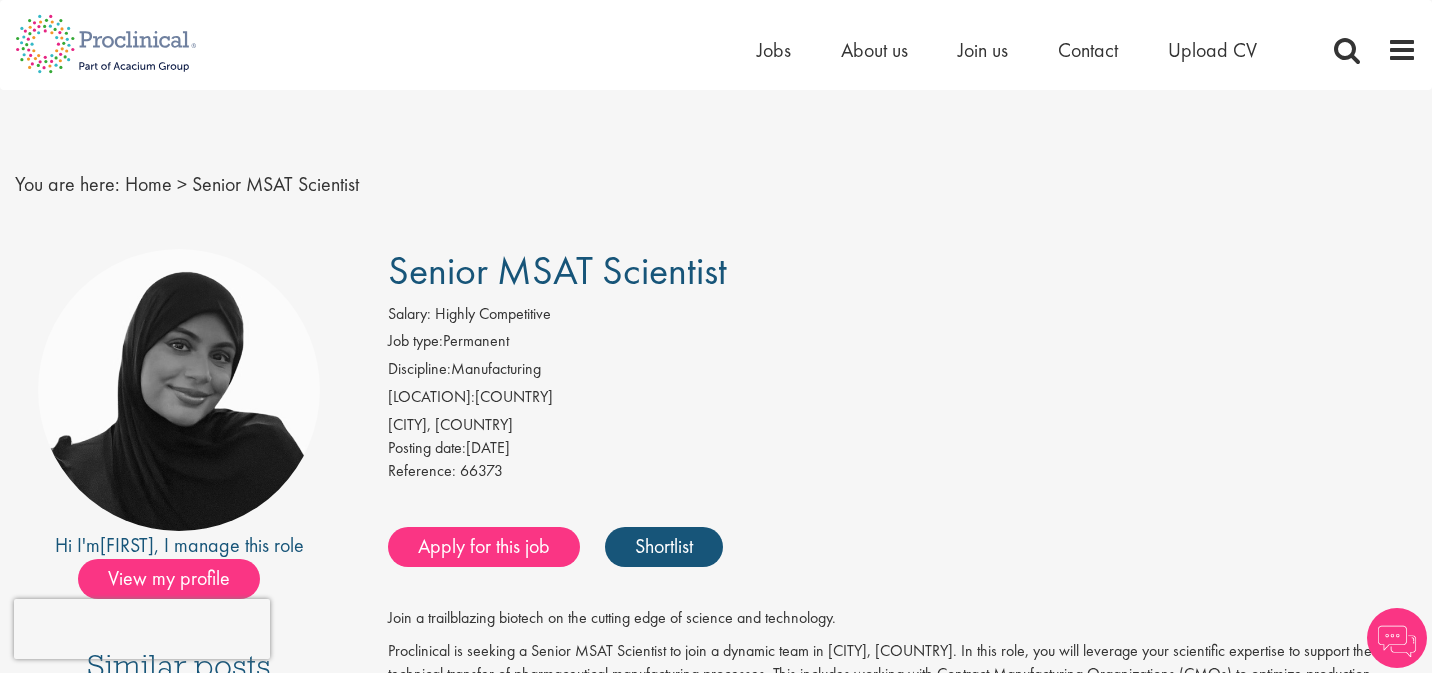 scroll, scrollTop: 39, scrollLeft: 0, axis: vertical 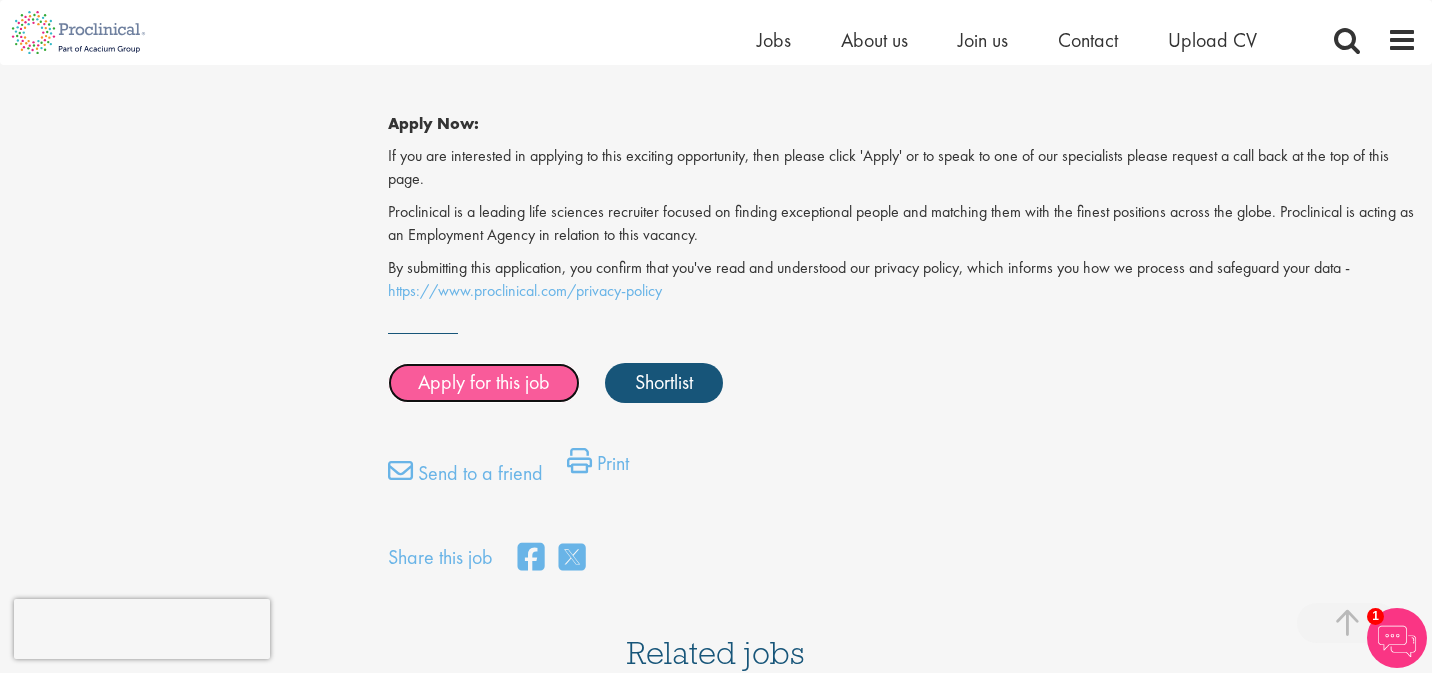 click on "Apply for this job" at bounding box center (484, 383) 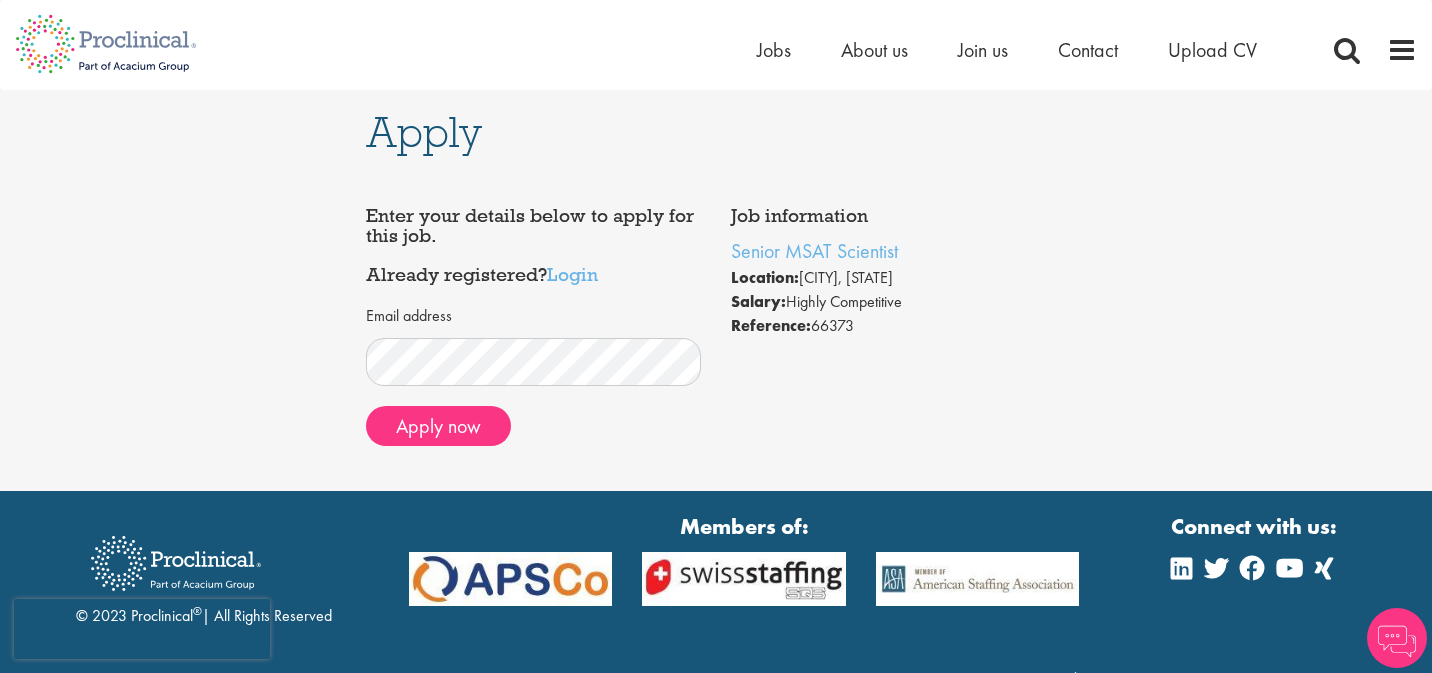 scroll, scrollTop: 0, scrollLeft: 0, axis: both 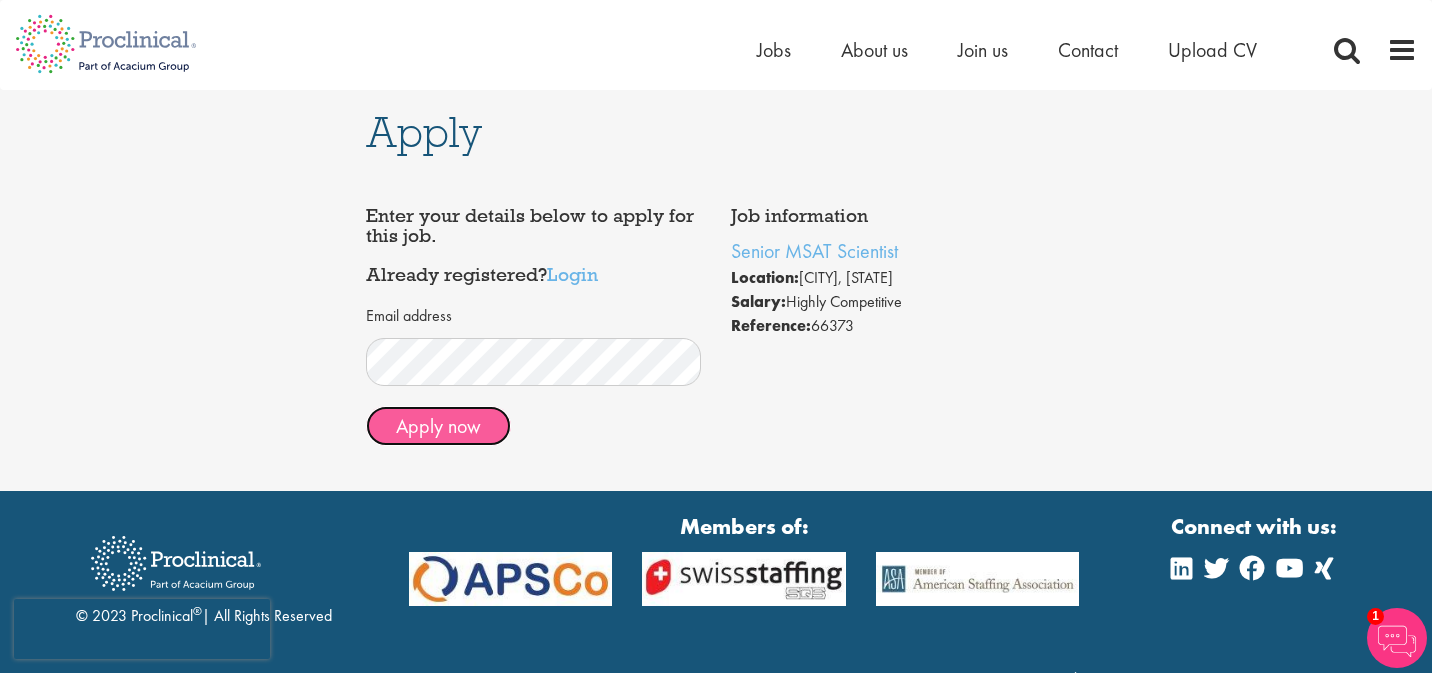 click on "Apply now" at bounding box center (438, 426) 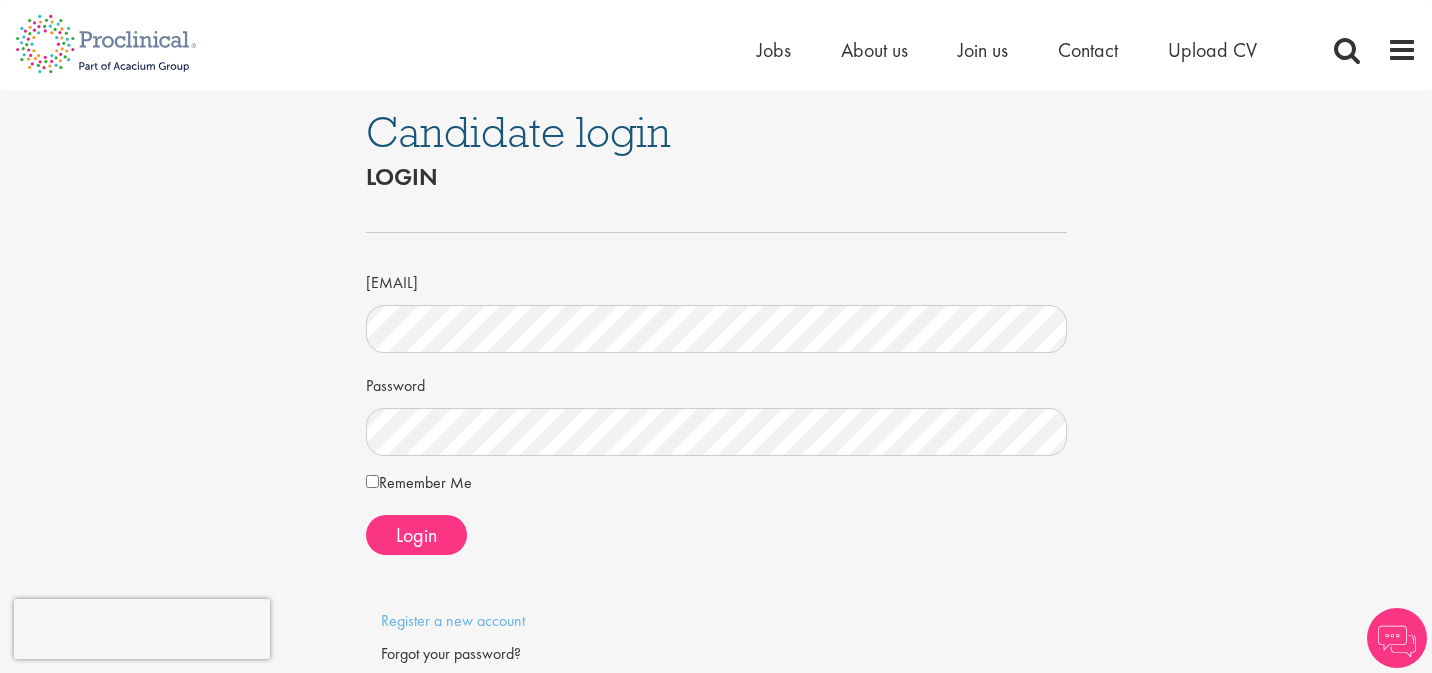 scroll, scrollTop: 0, scrollLeft: 0, axis: both 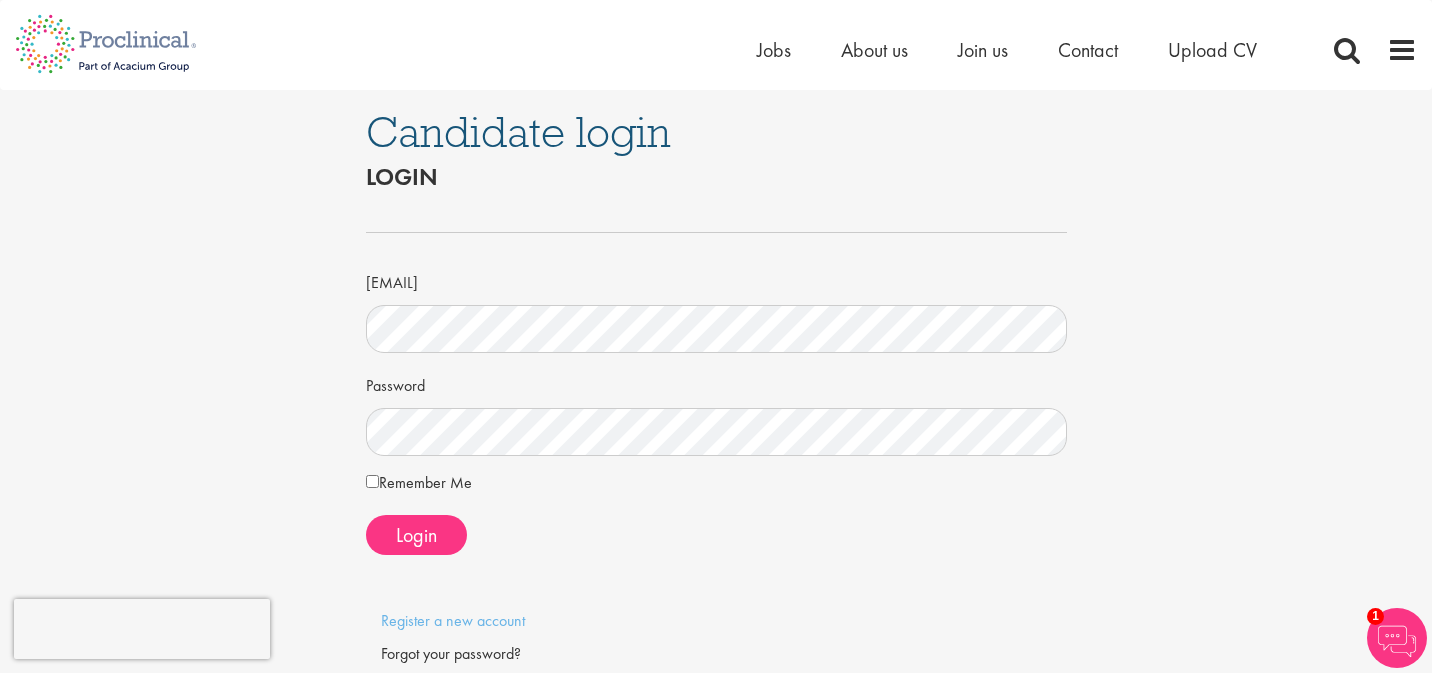 click on "Remember Me" at bounding box center [419, 483] 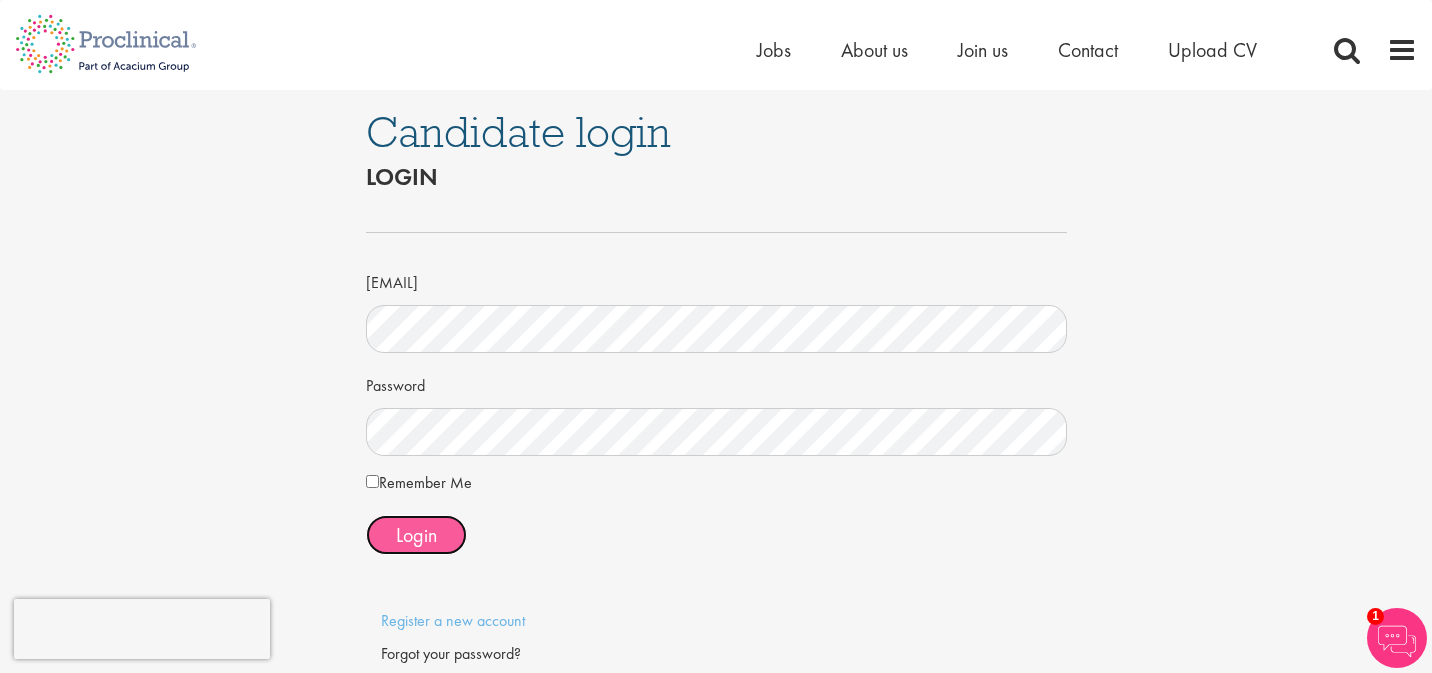 click on "Login" at bounding box center (416, 535) 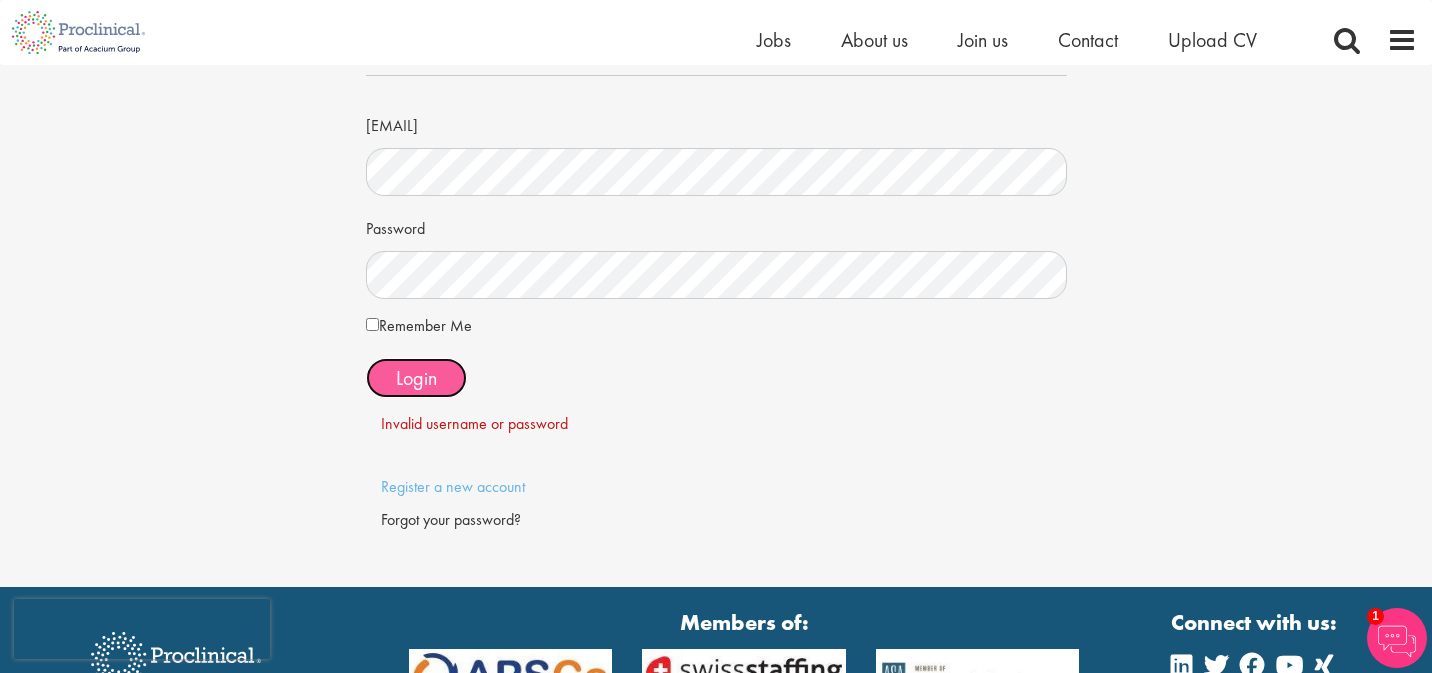 scroll, scrollTop: 140, scrollLeft: 0, axis: vertical 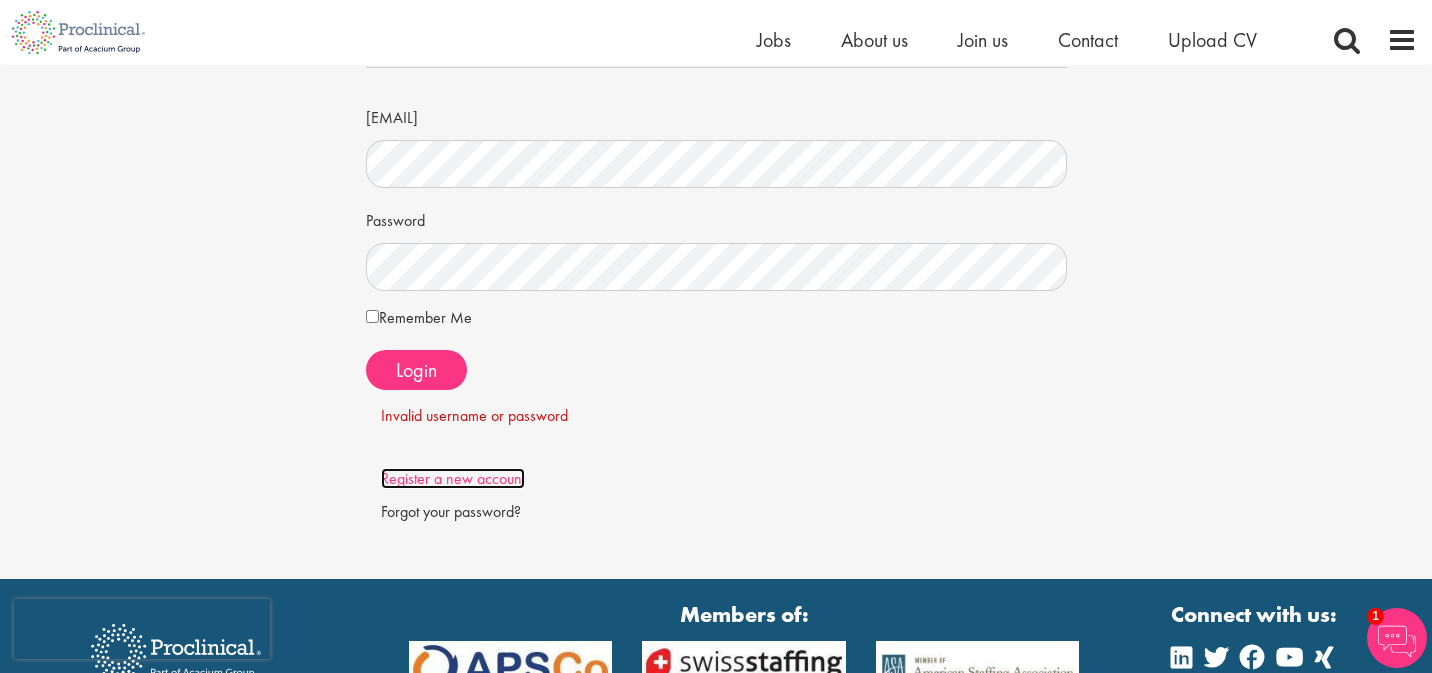 click on "Register a new account" at bounding box center (453, 478) 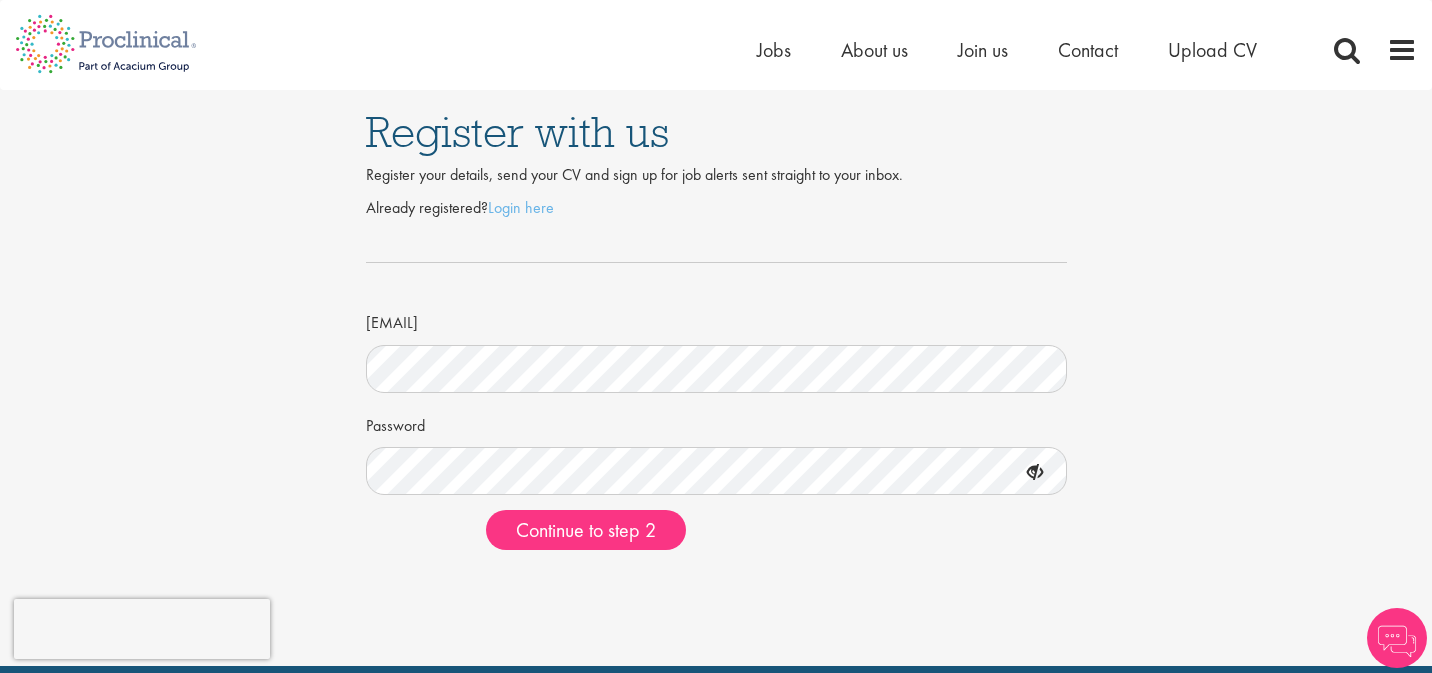scroll, scrollTop: 0, scrollLeft: 0, axis: both 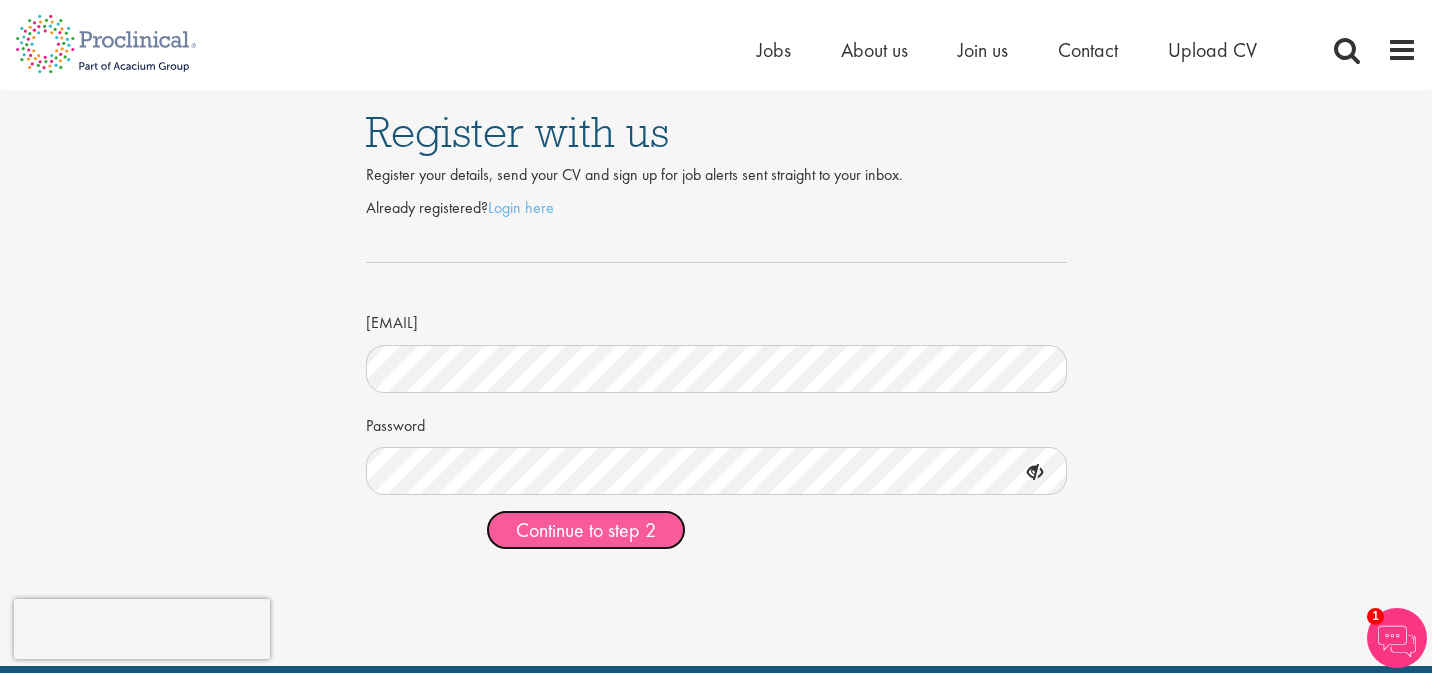 click on "Continue to step 2" at bounding box center [586, 530] 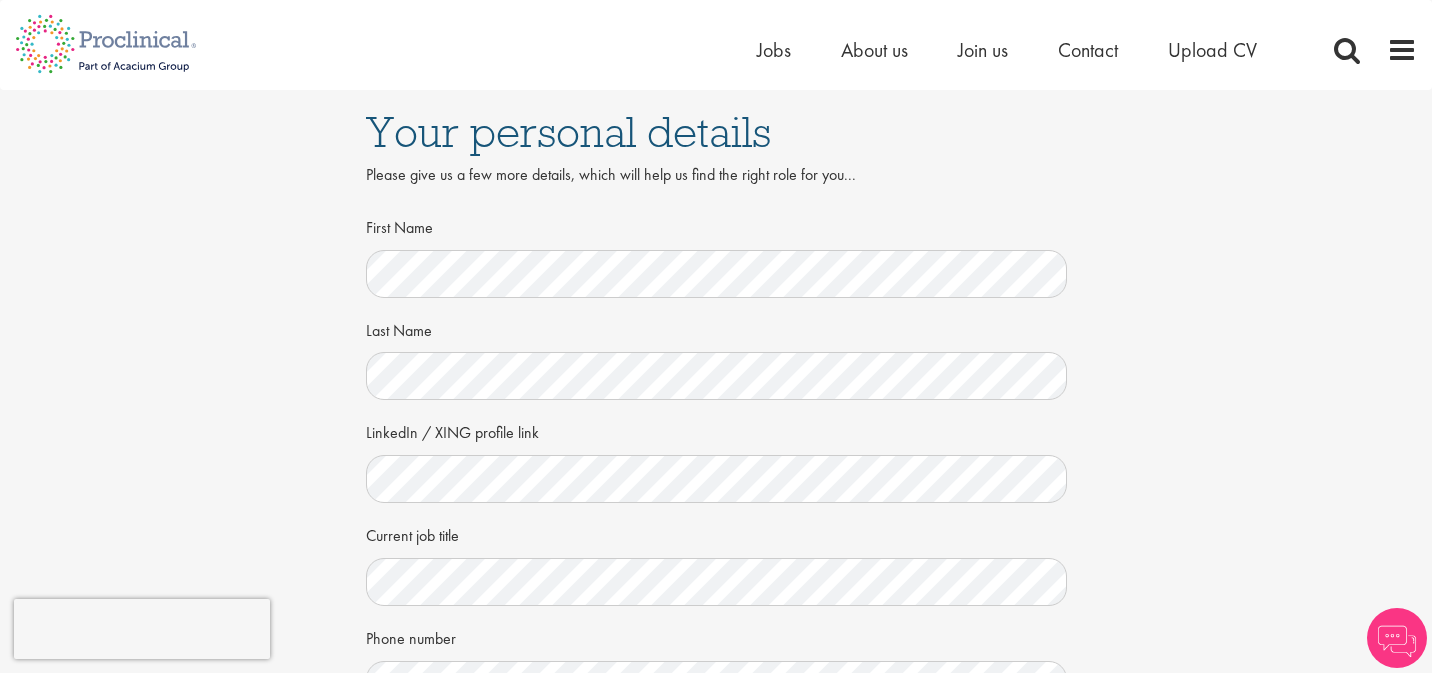 scroll, scrollTop: 0, scrollLeft: 0, axis: both 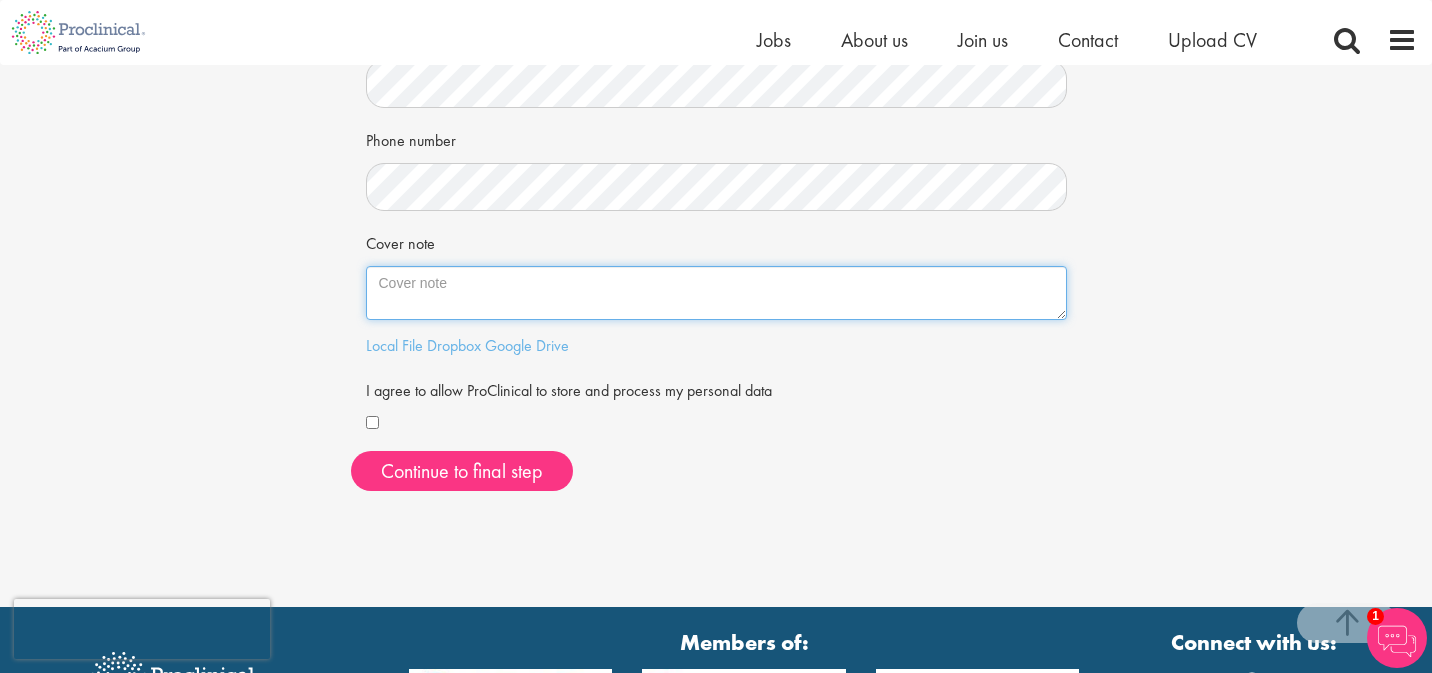 click on "Cover note" at bounding box center [716, 293] 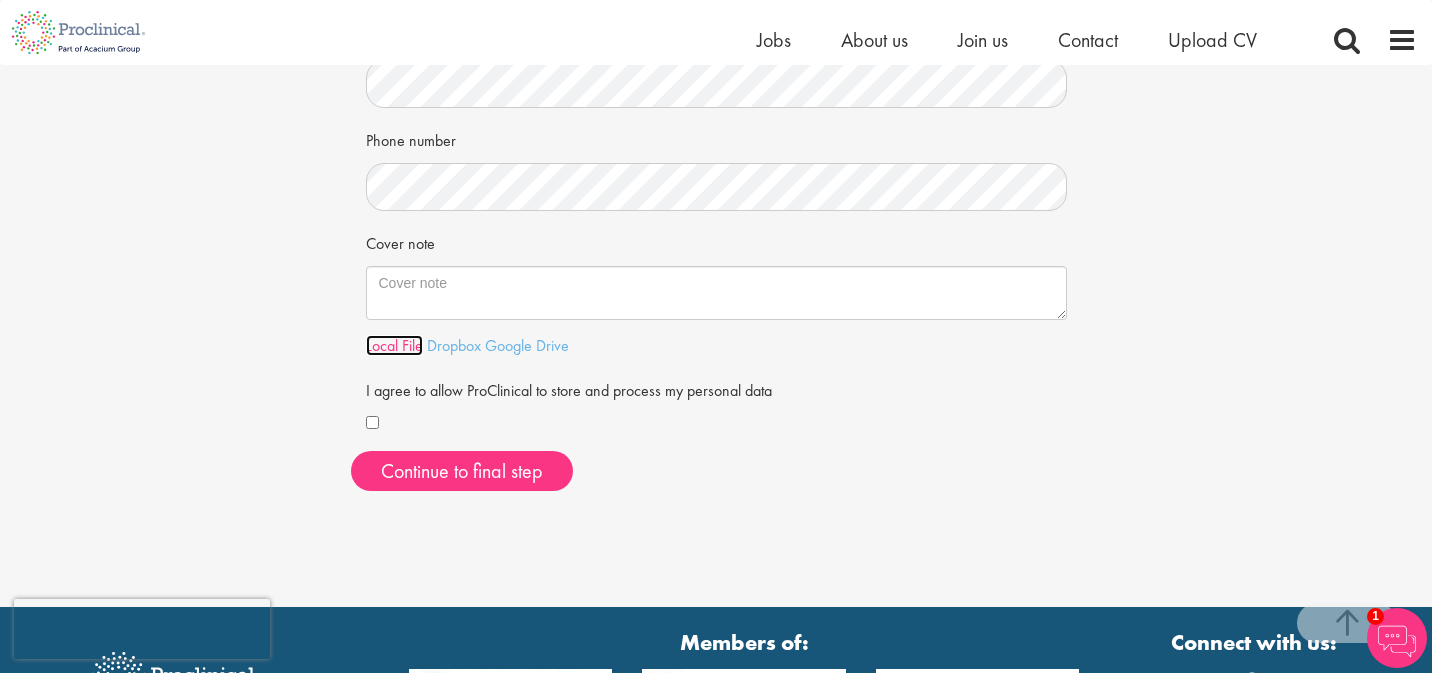click on "Local File" at bounding box center (394, 345) 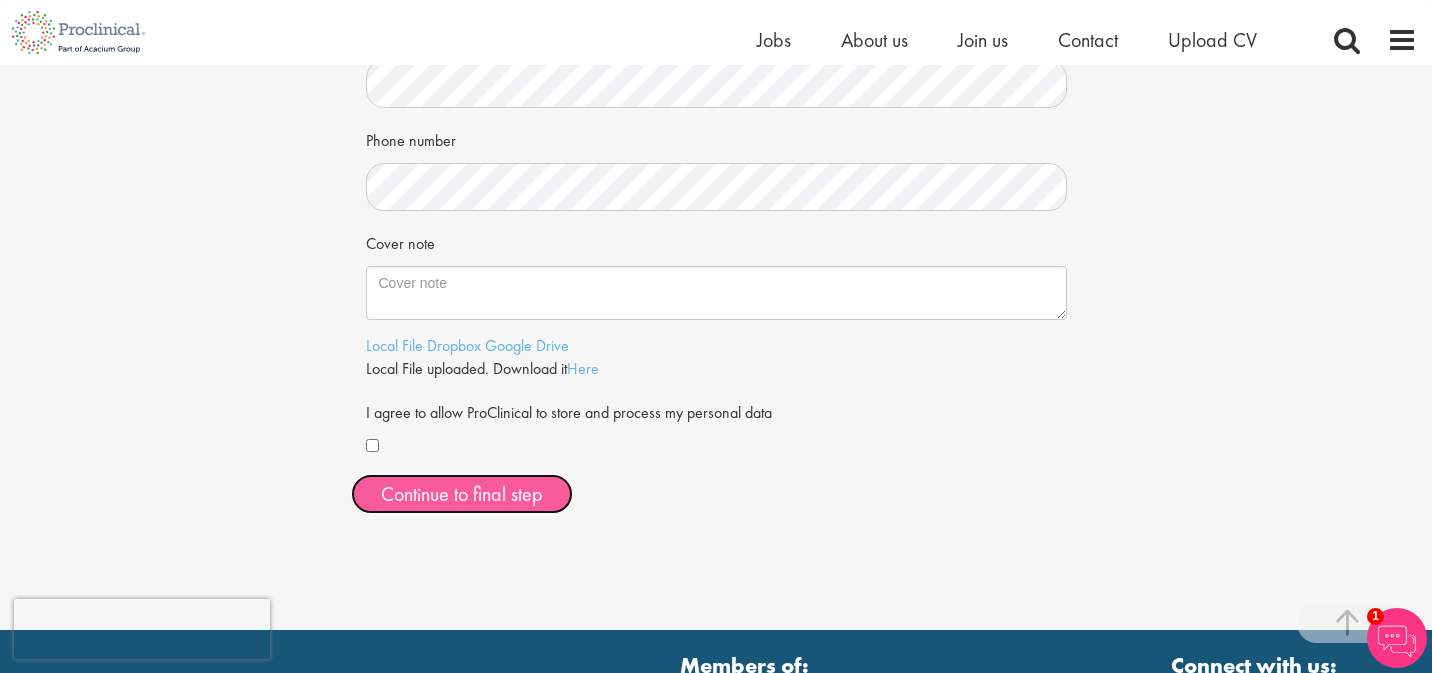 click on "Continue to final step" at bounding box center (462, 494) 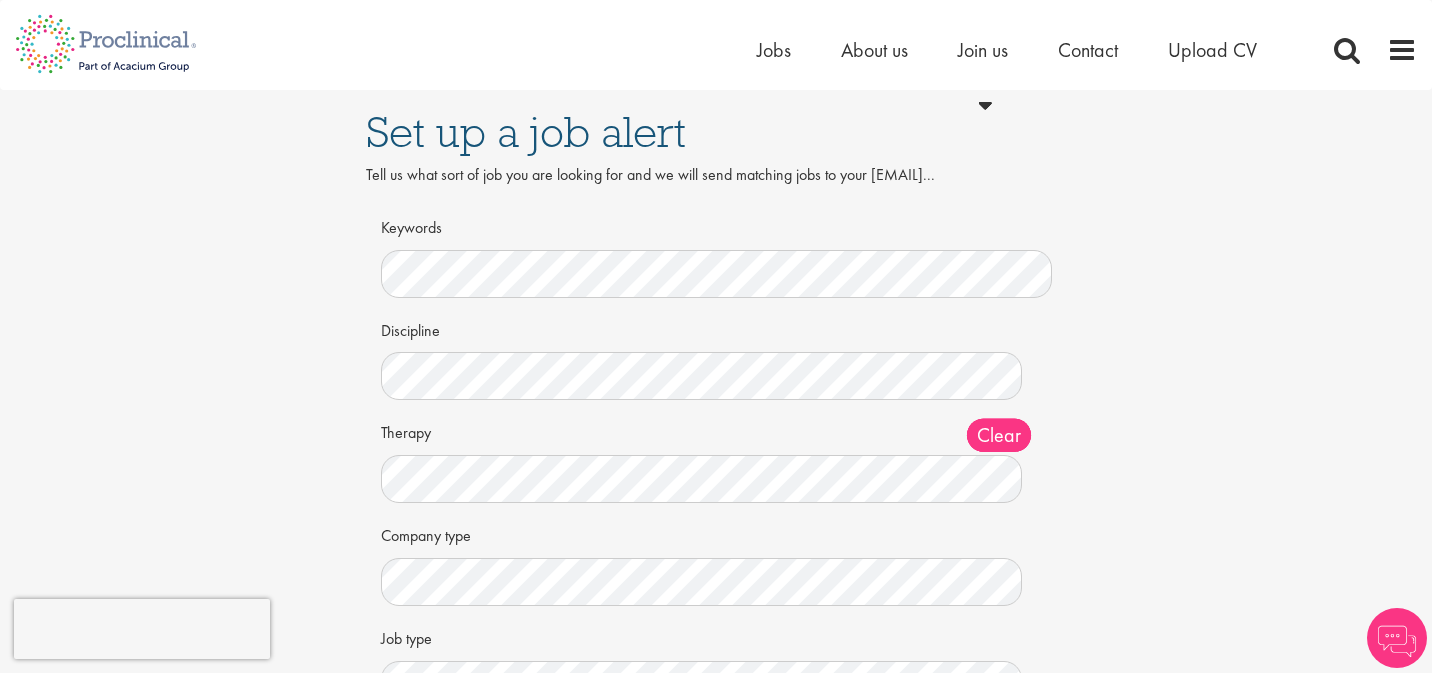 scroll, scrollTop: 0, scrollLeft: 0, axis: both 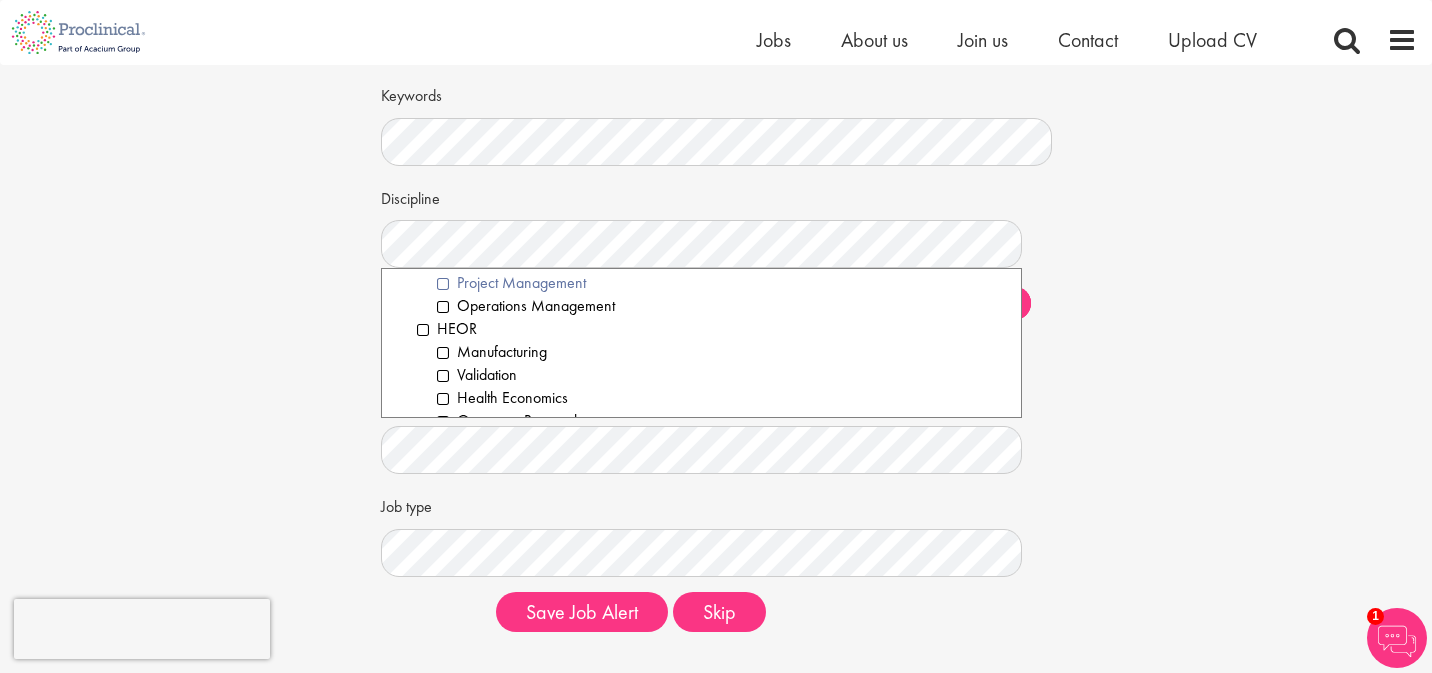 click on "Project Management" at bounding box center [721, 283] 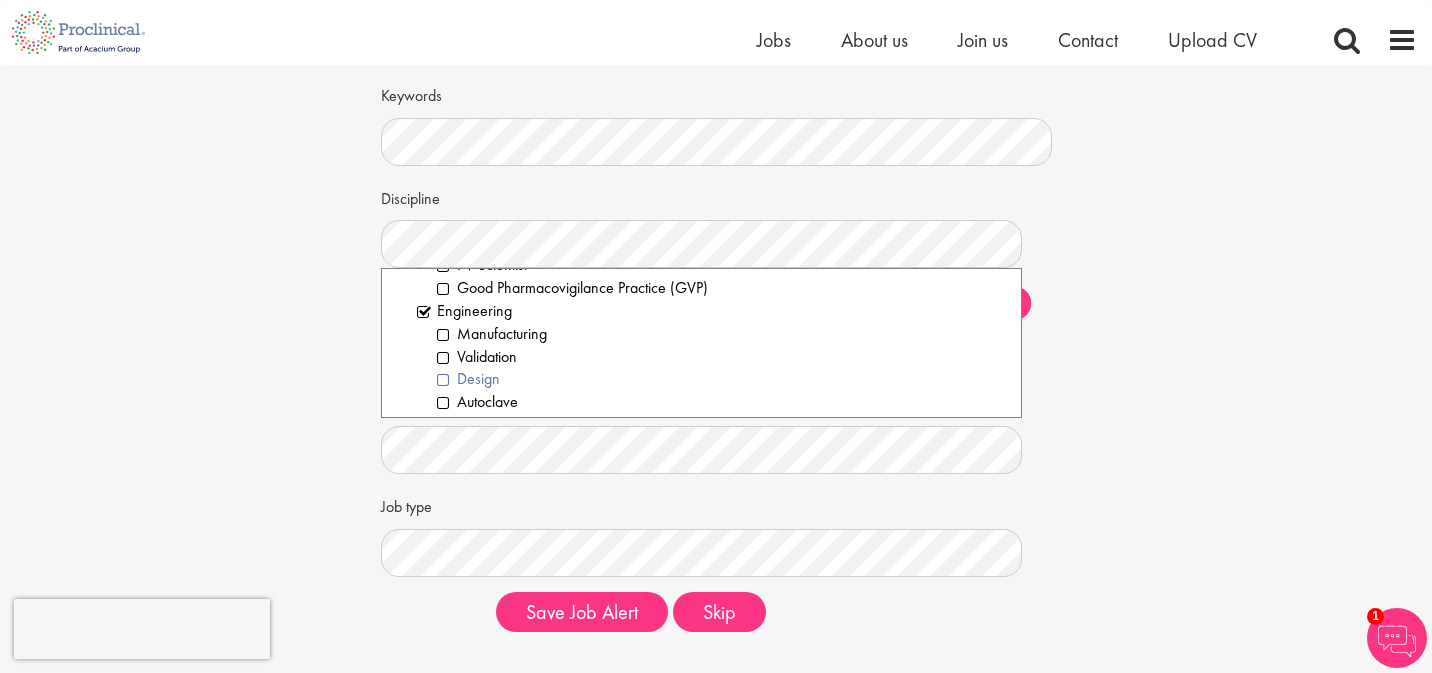 scroll, scrollTop: 1075, scrollLeft: 0, axis: vertical 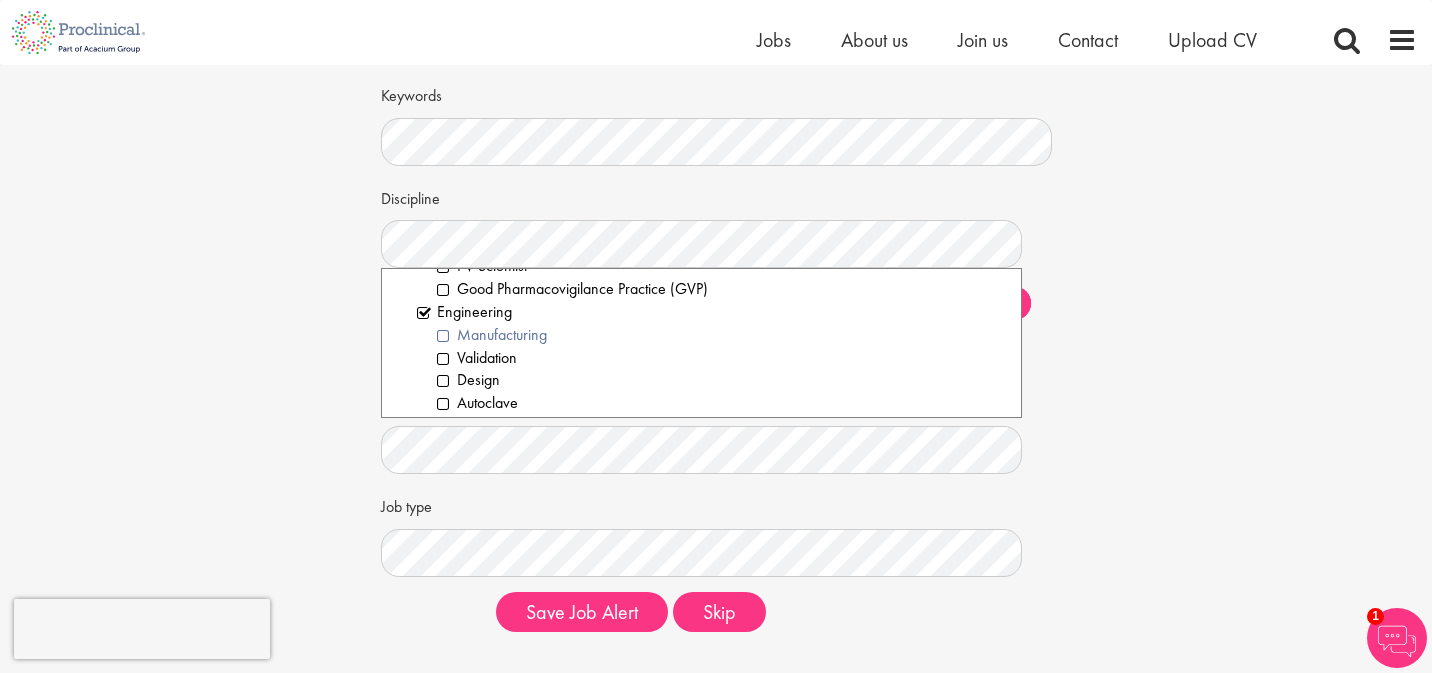 click on "Manufacturing" at bounding box center [721, 335] 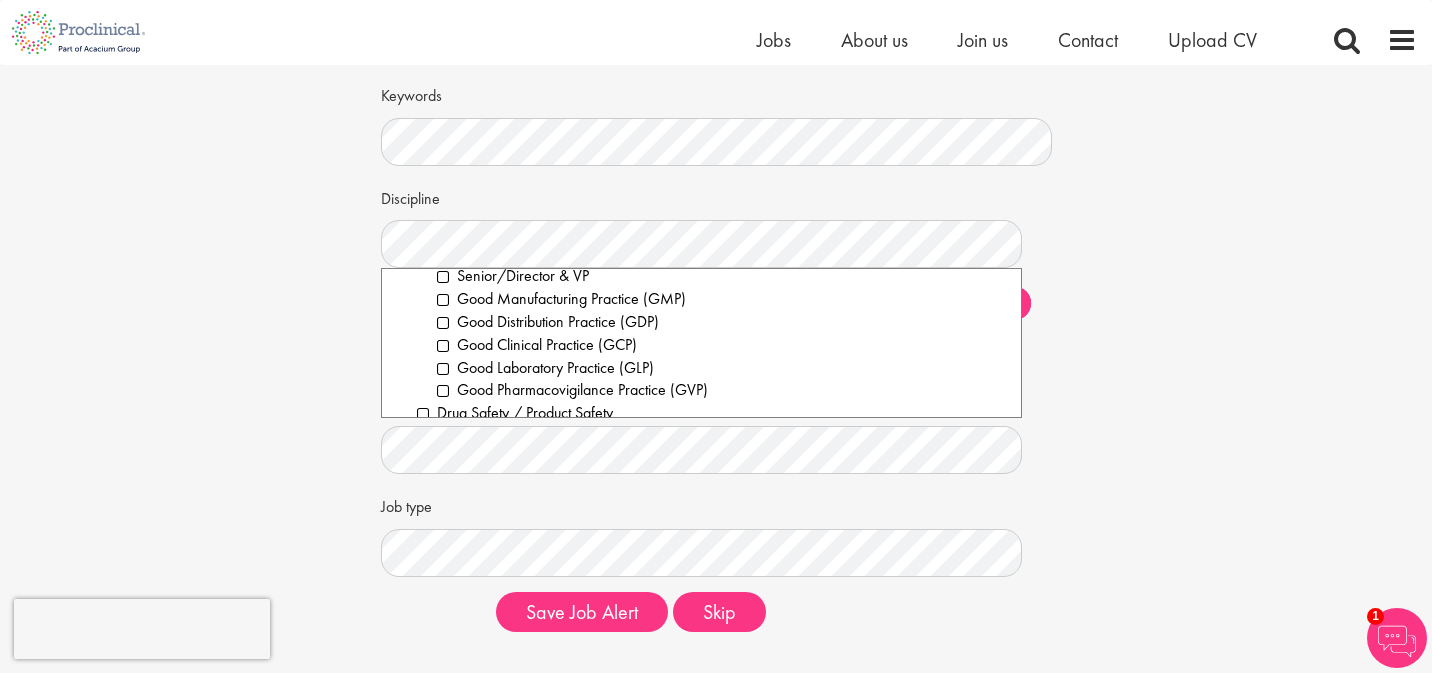 scroll, scrollTop: 756, scrollLeft: 0, axis: vertical 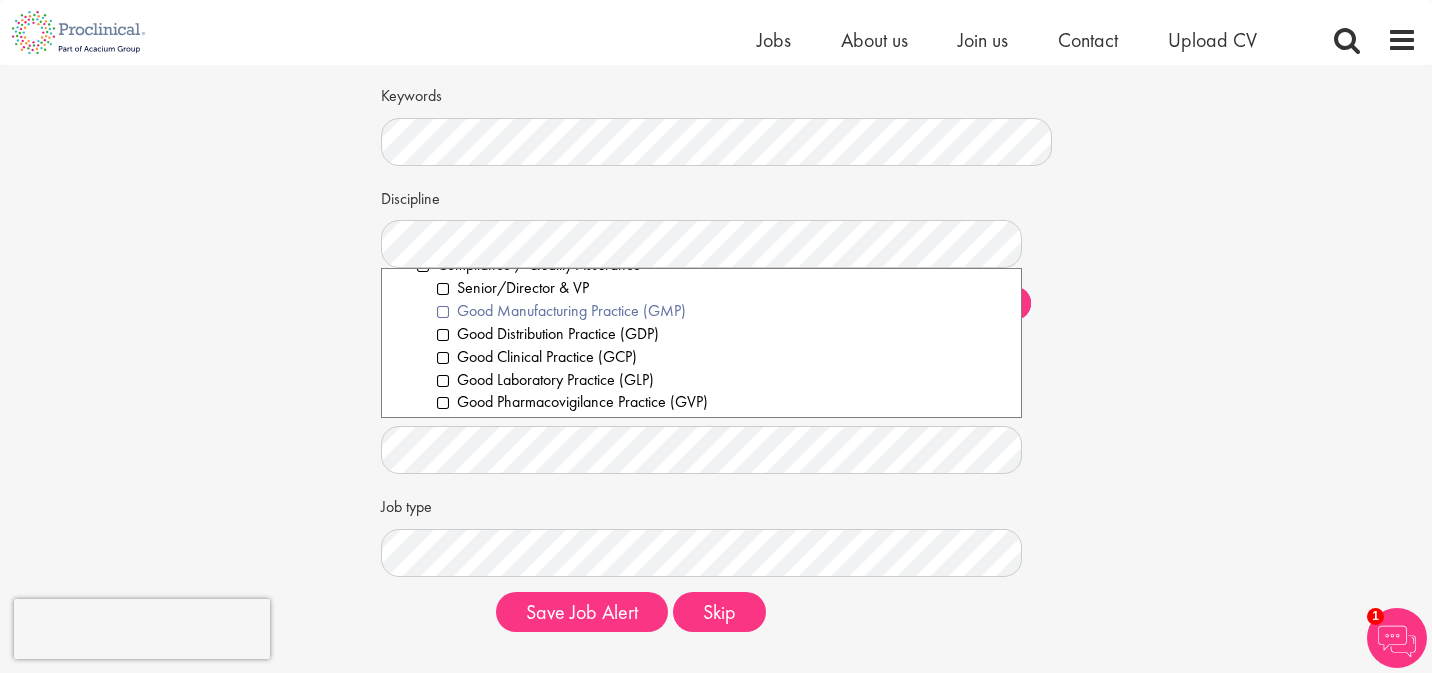 click on "Good Manufacturing Practice (GMP)" at bounding box center (721, 311) 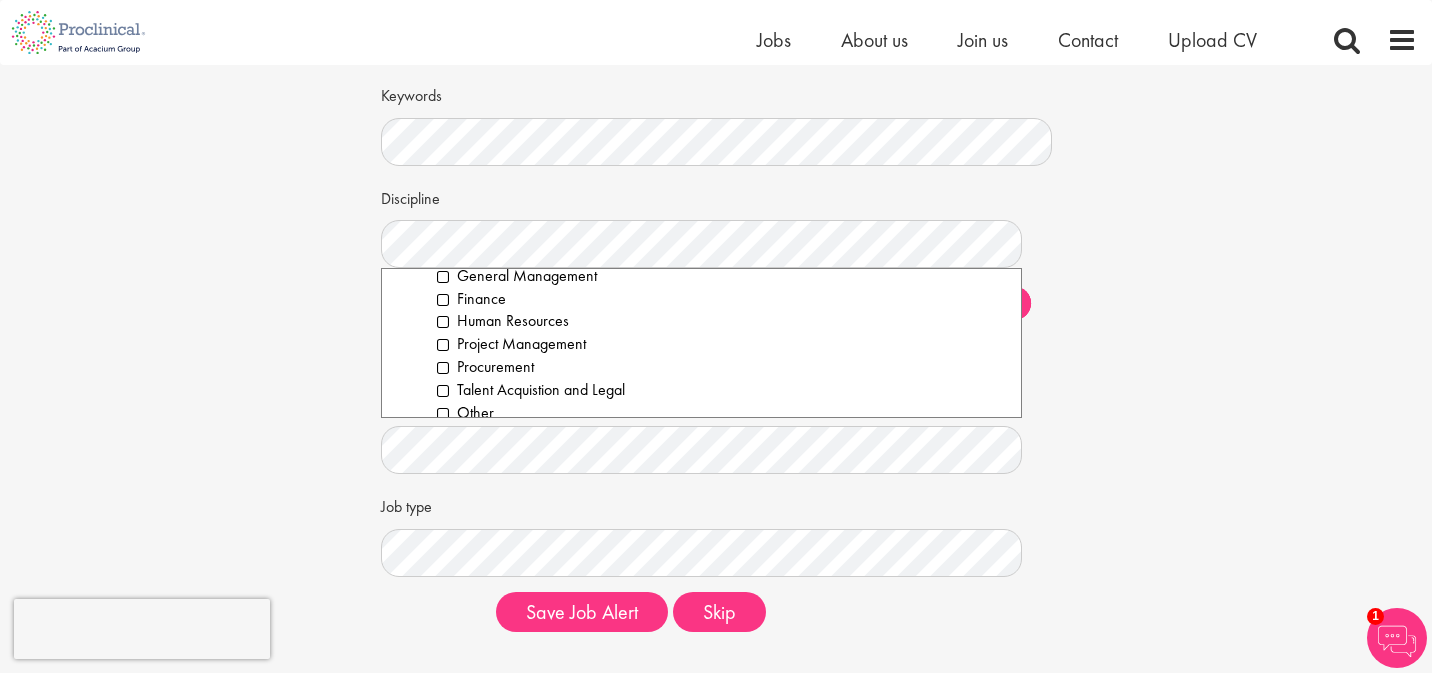 scroll, scrollTop: 2168, scrollLeft: 0, axis: vertical 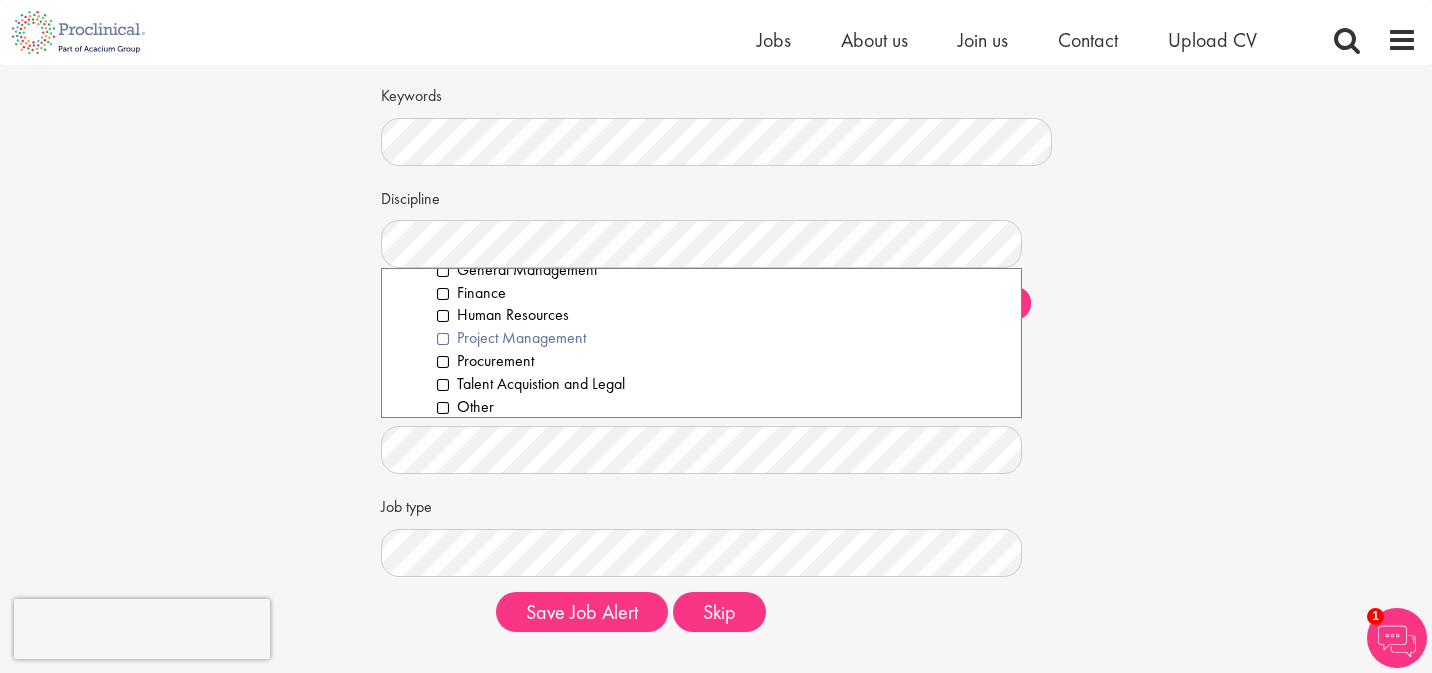click on "Project Management" at bounding box center (721, 338) 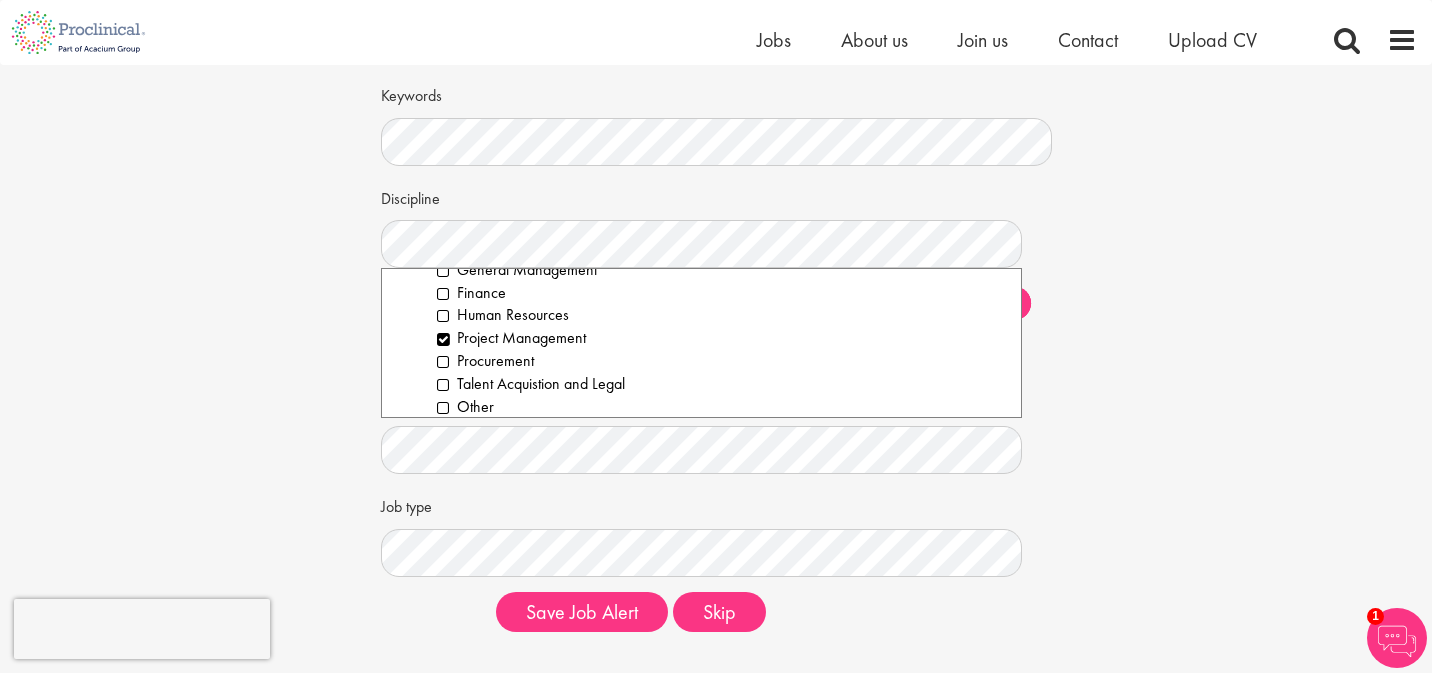 click on "Set up a job alert
Tell us what sort of job you are looking for and we will send matching jobs to your email inbox...
Keywords
Discipline
Clear
All Computer Science Data Science  Recruitment Consultant Biometrics Analysis Statistics Data Management Informatics Programming Business Development Partnering Investments Licensing Acqusition Sales Product development Distribution CRA Manager" at bounding box center (716, 303) 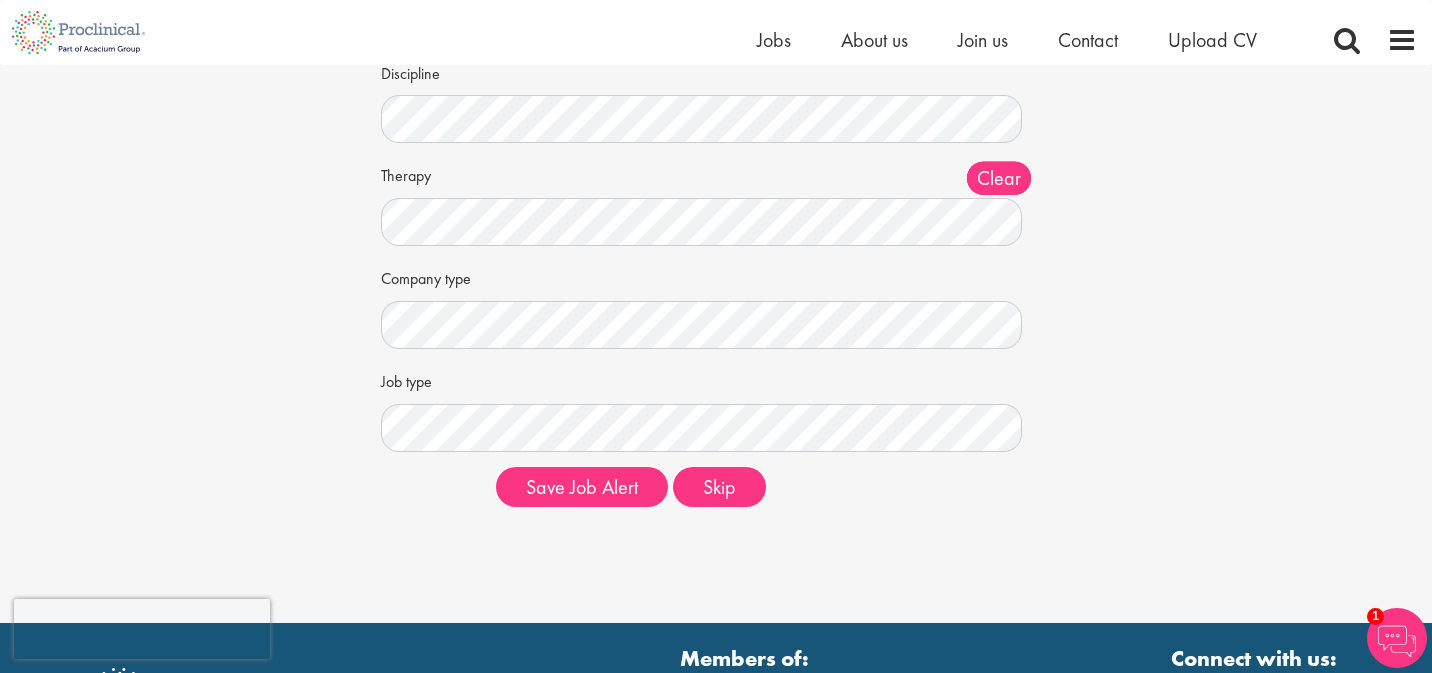 scroll, scrollTop: 235, scrollLeft: 0, axis: vertical 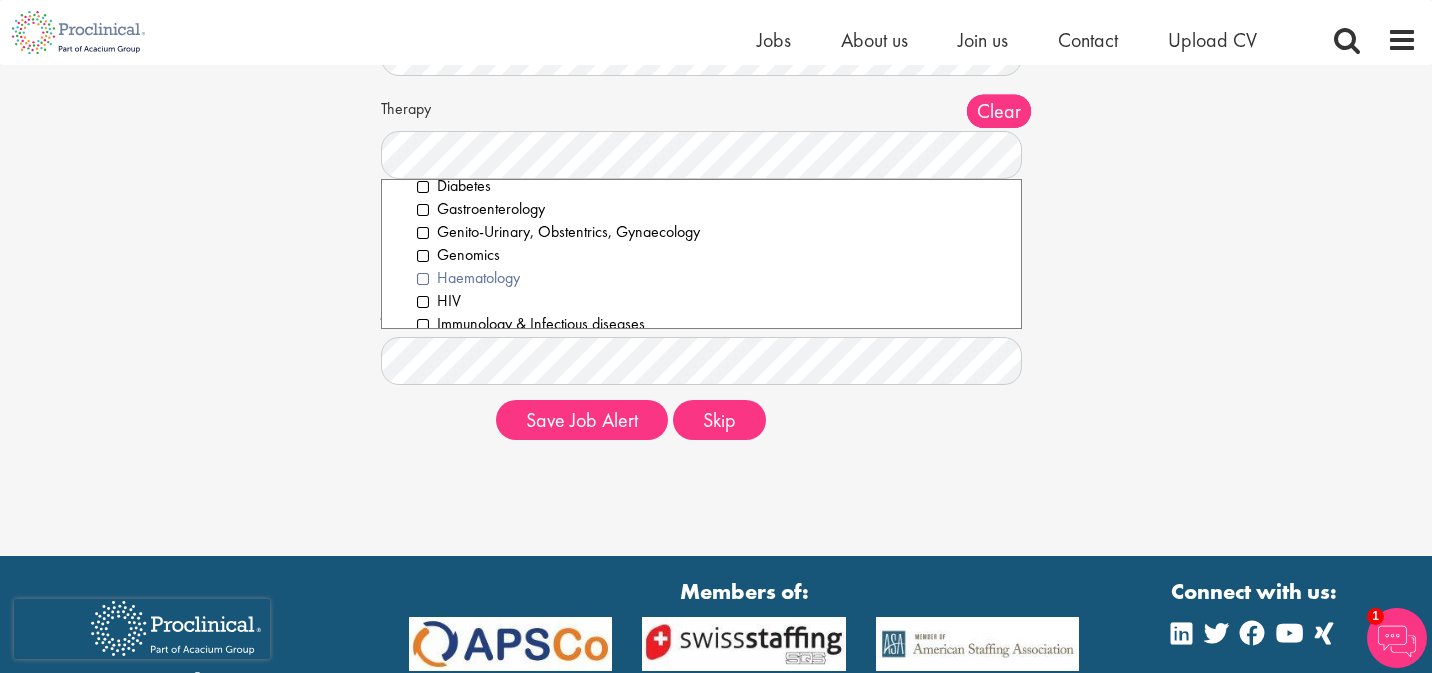 click on "Haematology" at bounding box center (711, 278) 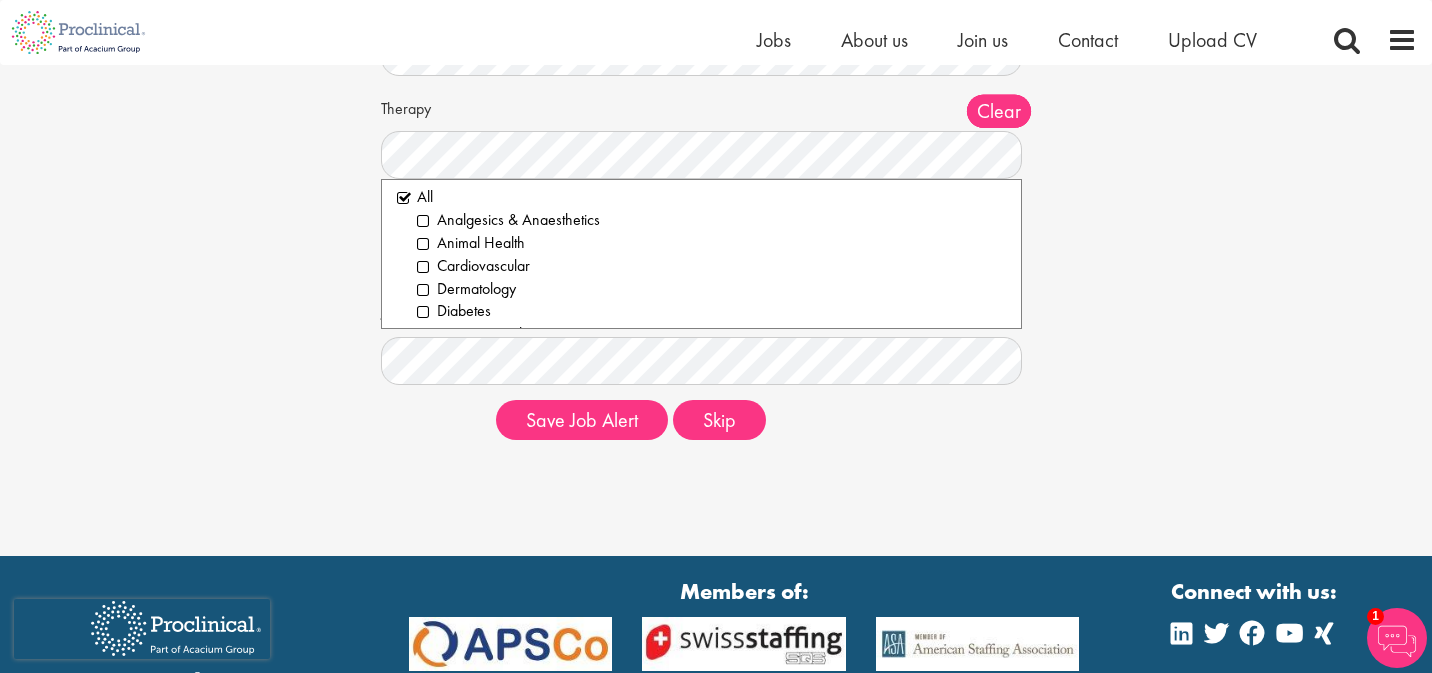 scroll, scrollTop: 0, scrollLeft: 0, axis: both 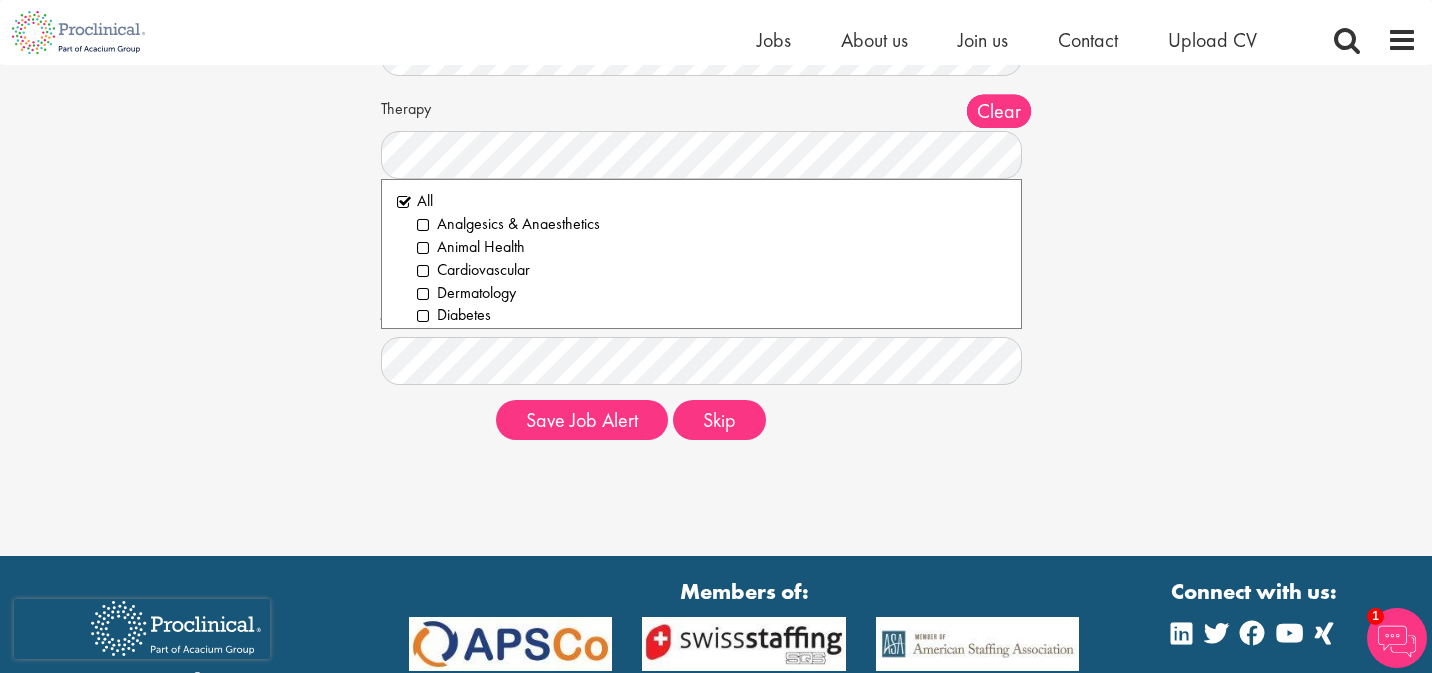 click on "Save Job Alert
Skip" at bounding box center [763, 420] 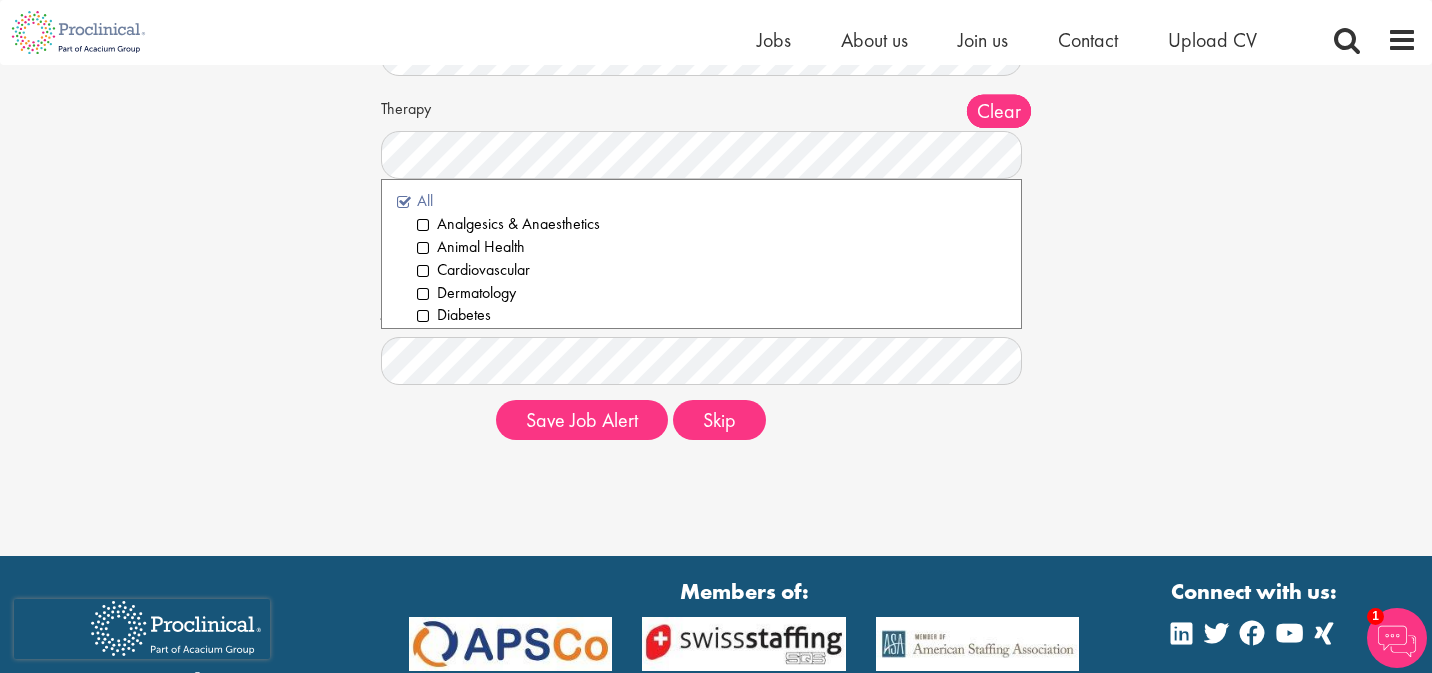 click on "All" at bounding box center (701, 201) 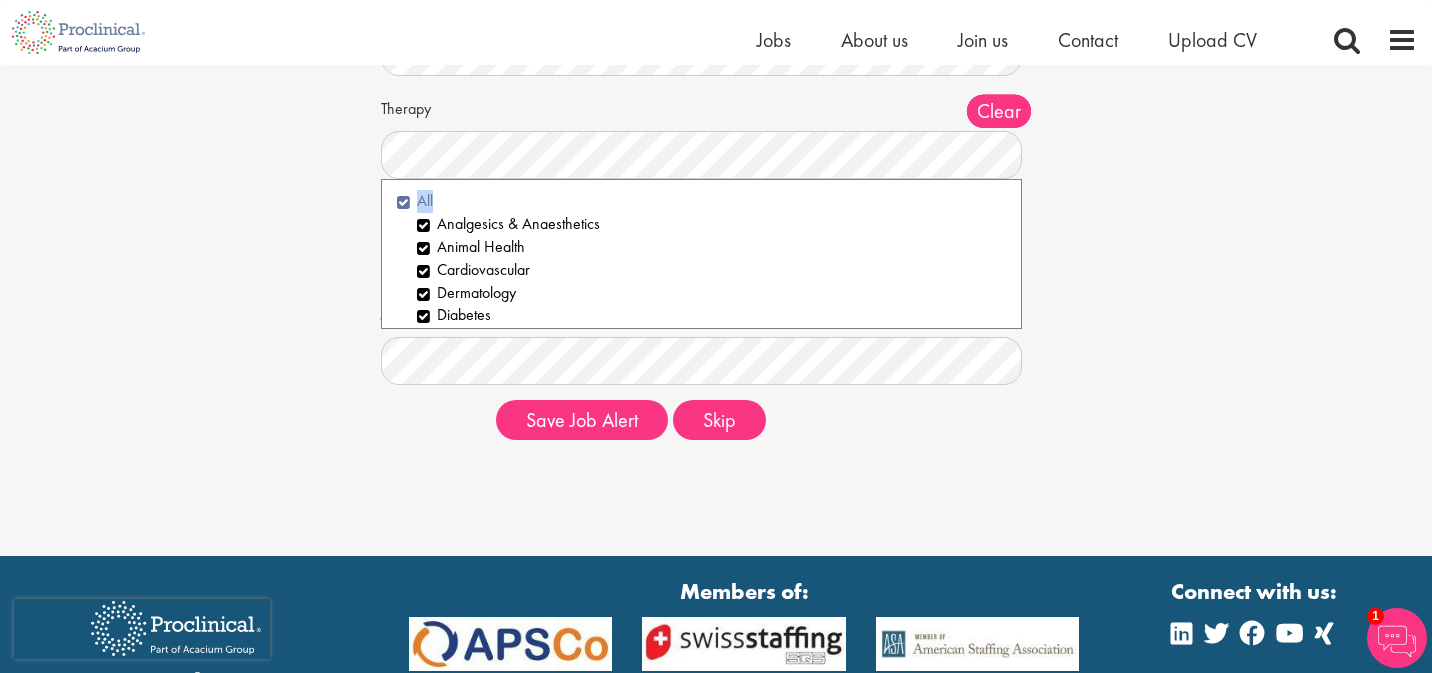 click on "All" at bounding box center [701, 201] 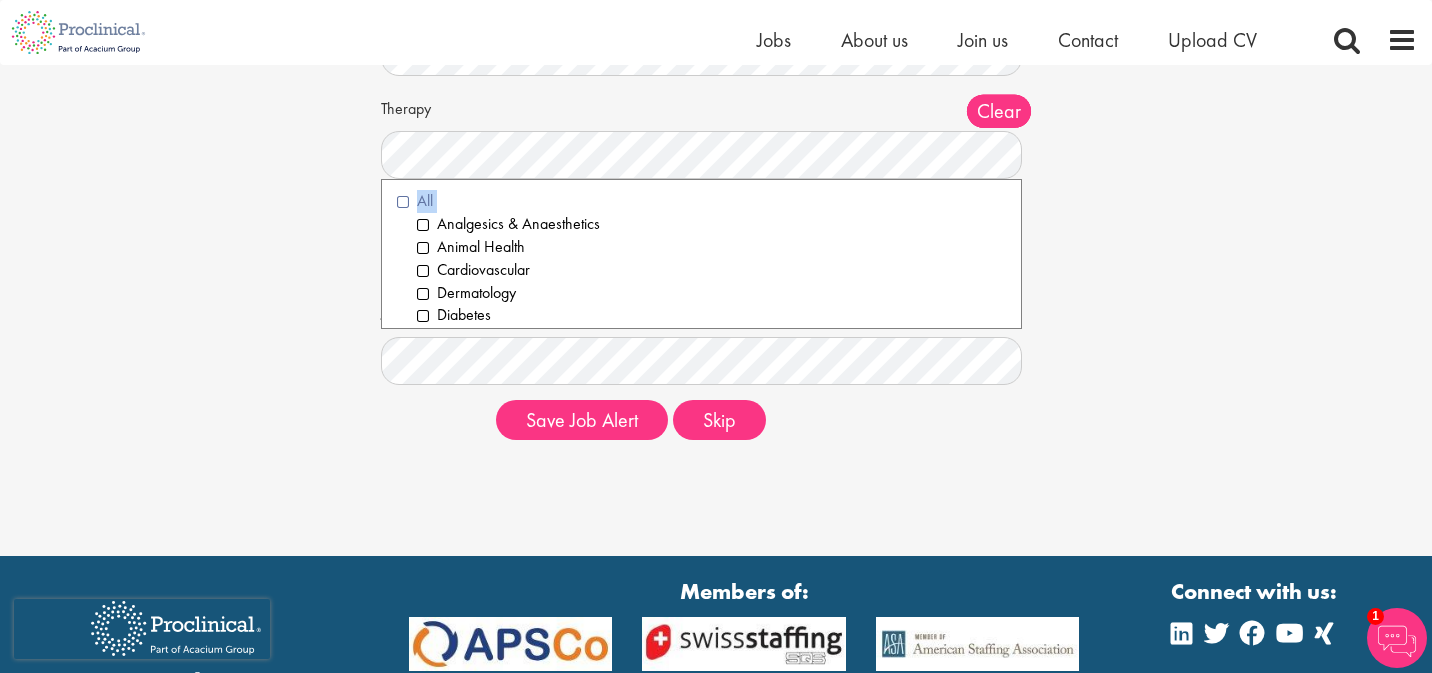 click on "All" at bounding box center [701, 201] 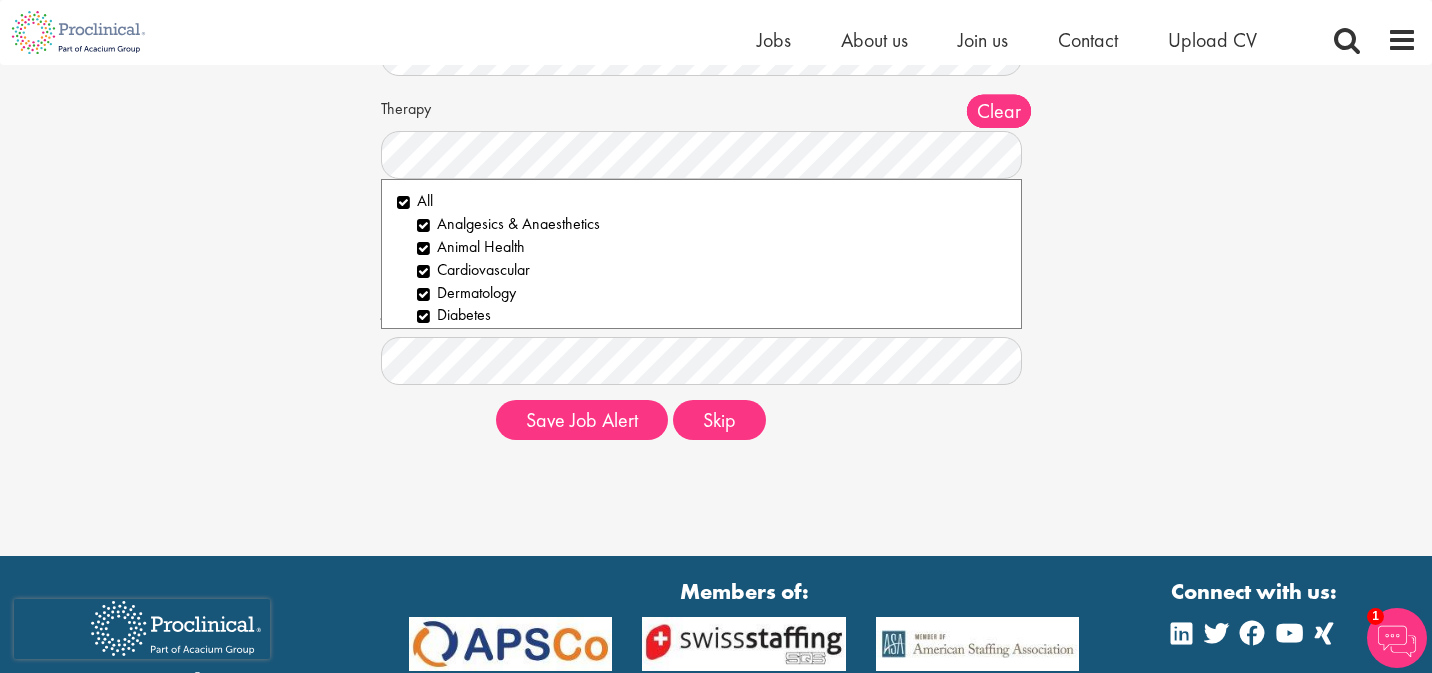 click on "Set up a job alert
Tell us what sort of job you are looking for and we will send matching jobs to your email inbox...
Keywords
Discipline
Clear
All Computer Science Data Science  Recruitment Consultant Biometrics Analysis Statistics Data Management Informatics Programming Business Development Partnering Investments Licensing Acqusition Sales Distribution" at bounding box center [716, 111] 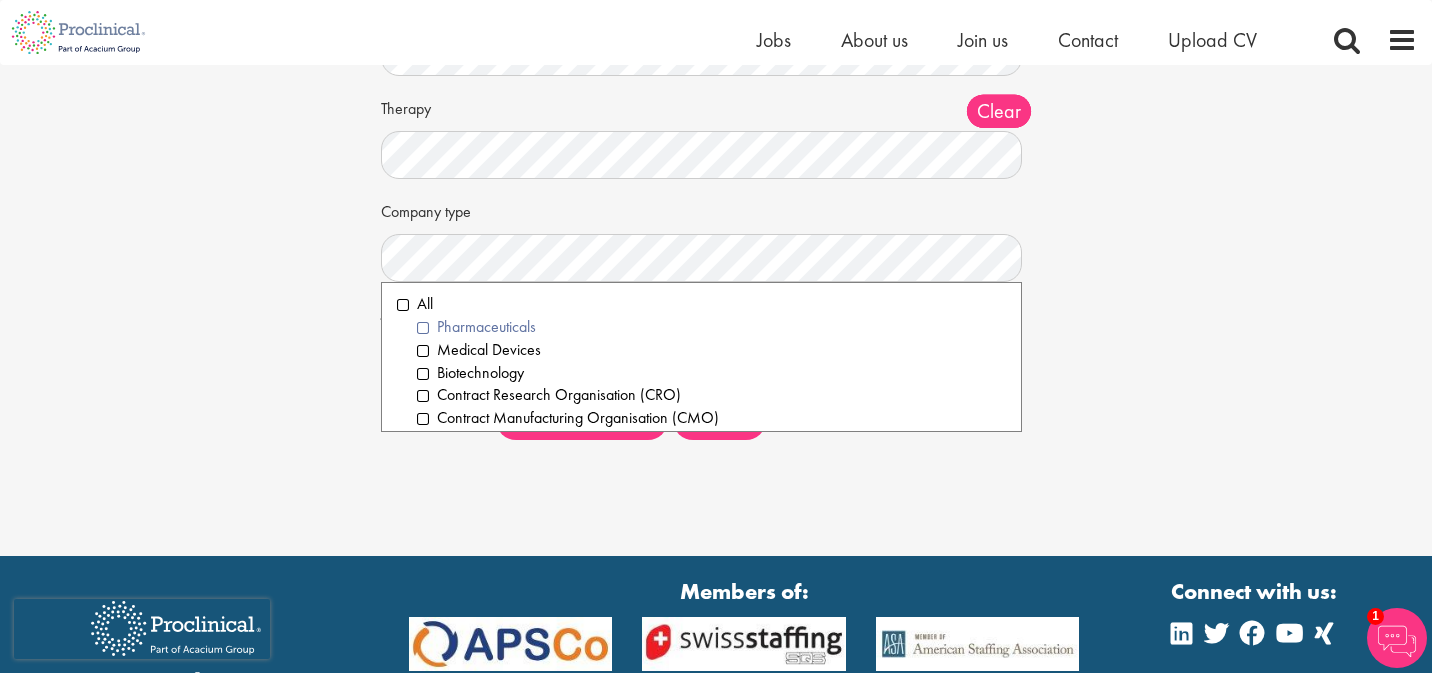 click on "Pharmaceuticals" at bounding box center (711, 327) 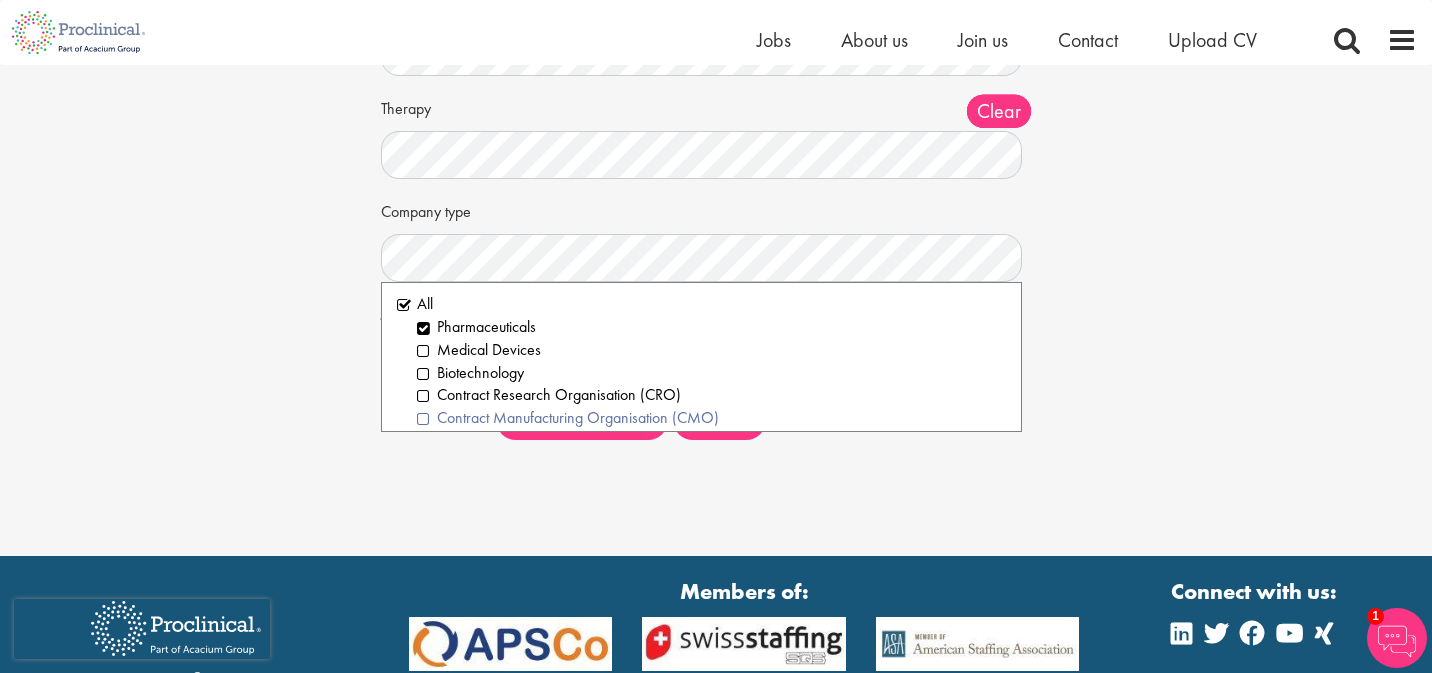 click on "Contract Manufacturing Organisation (CMO)" at bounding box center (711, 418) 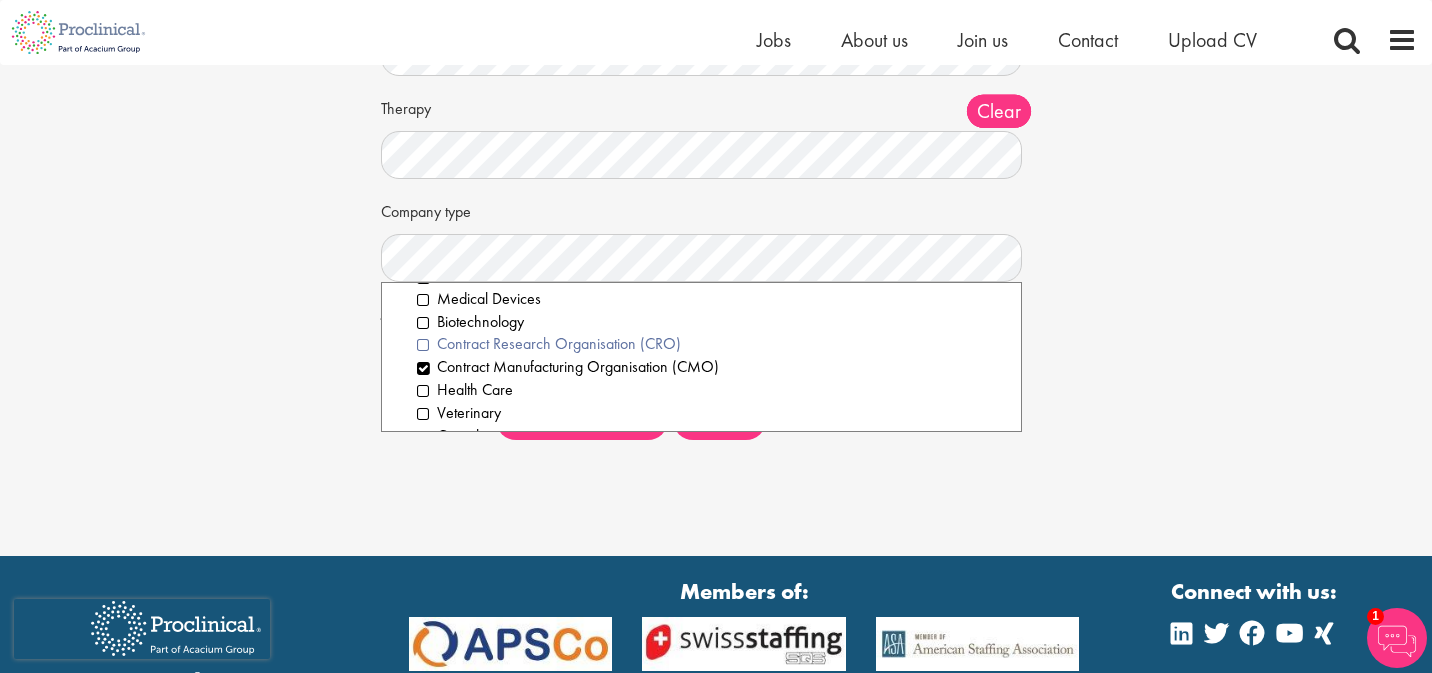 scroll, scrollTop: 0, scrollLeft: 0, axis: both 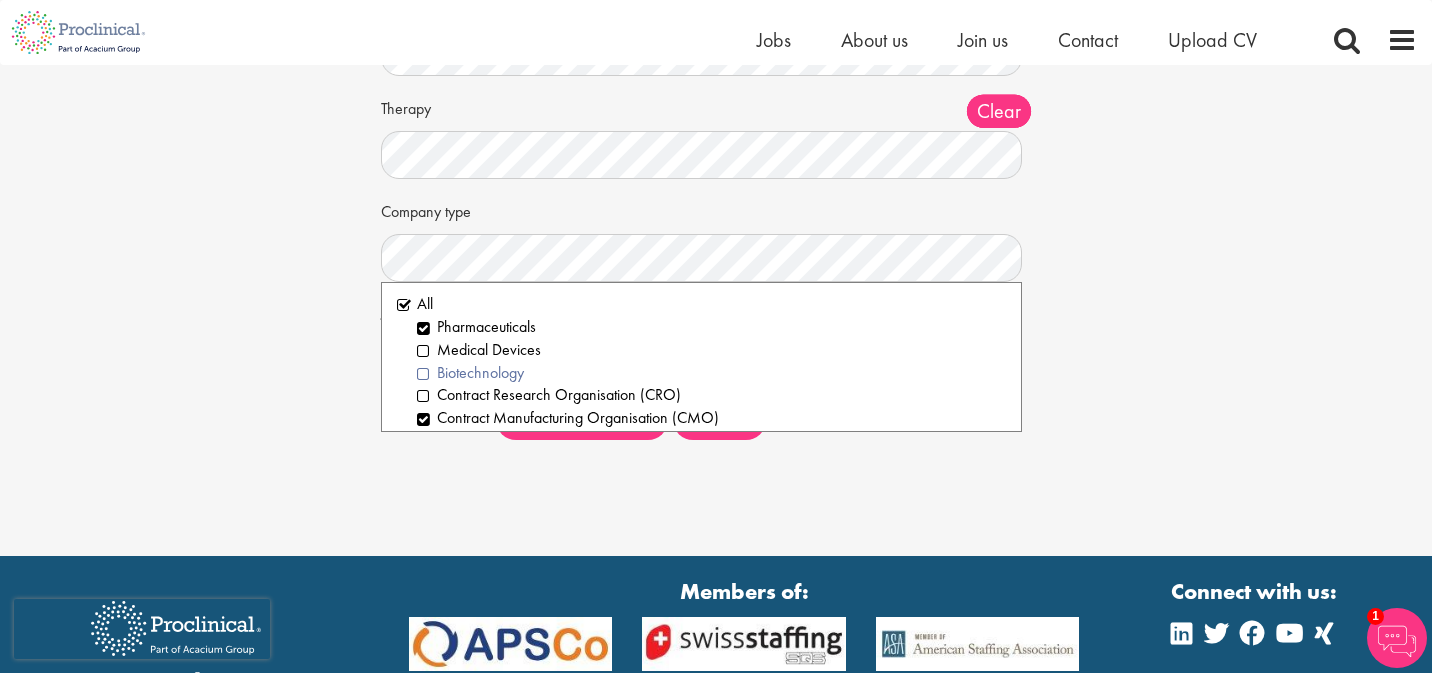 click on "Biotechnology" at bounding box center [711, 373] 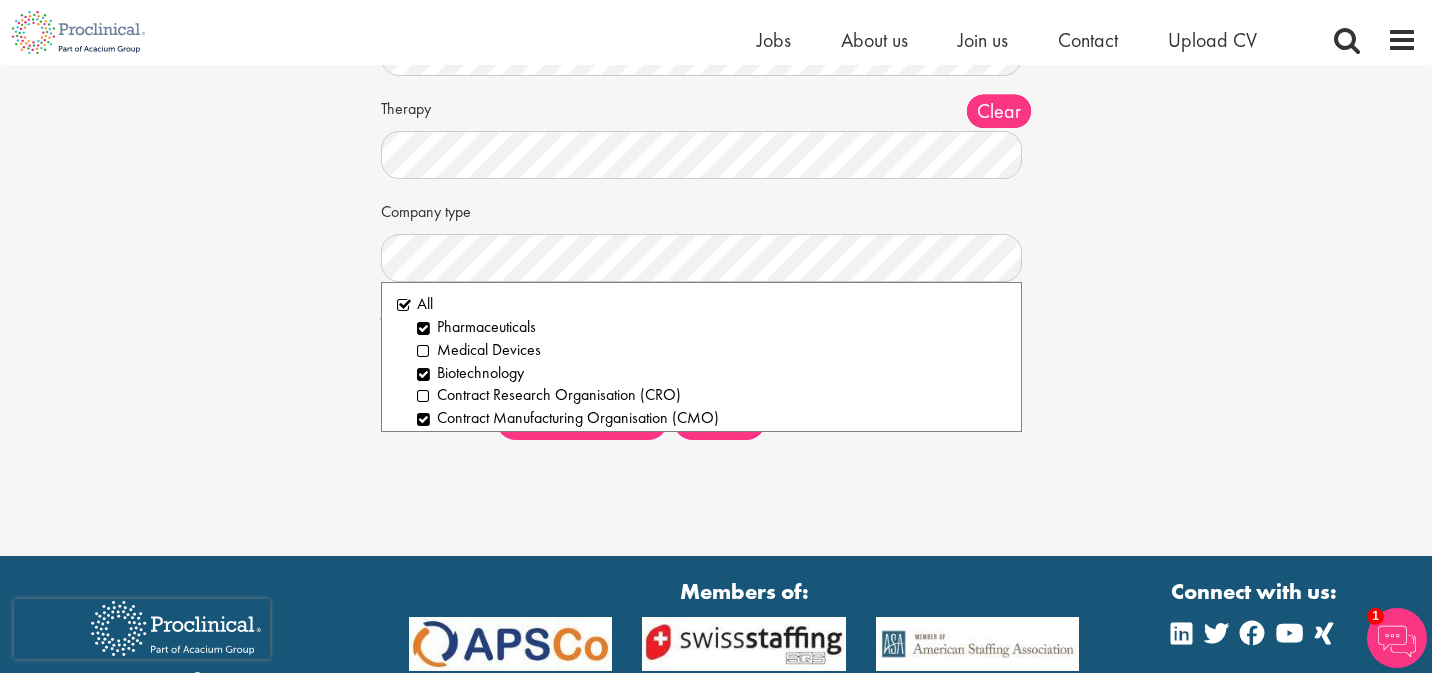 click on "Set up a job alert
Tell us what sort of job you are looking for and we will send matching jobs to your email inbox...
Keywords
Discipline
Clear
All Computer Science Data Science  Recruitment Consultant Biometrics Analysis Statistics Data Management Informatics Programming Business Development Partnering Investments Licensing Acqusition Sales Distribution" at bounding box center (716, 128) 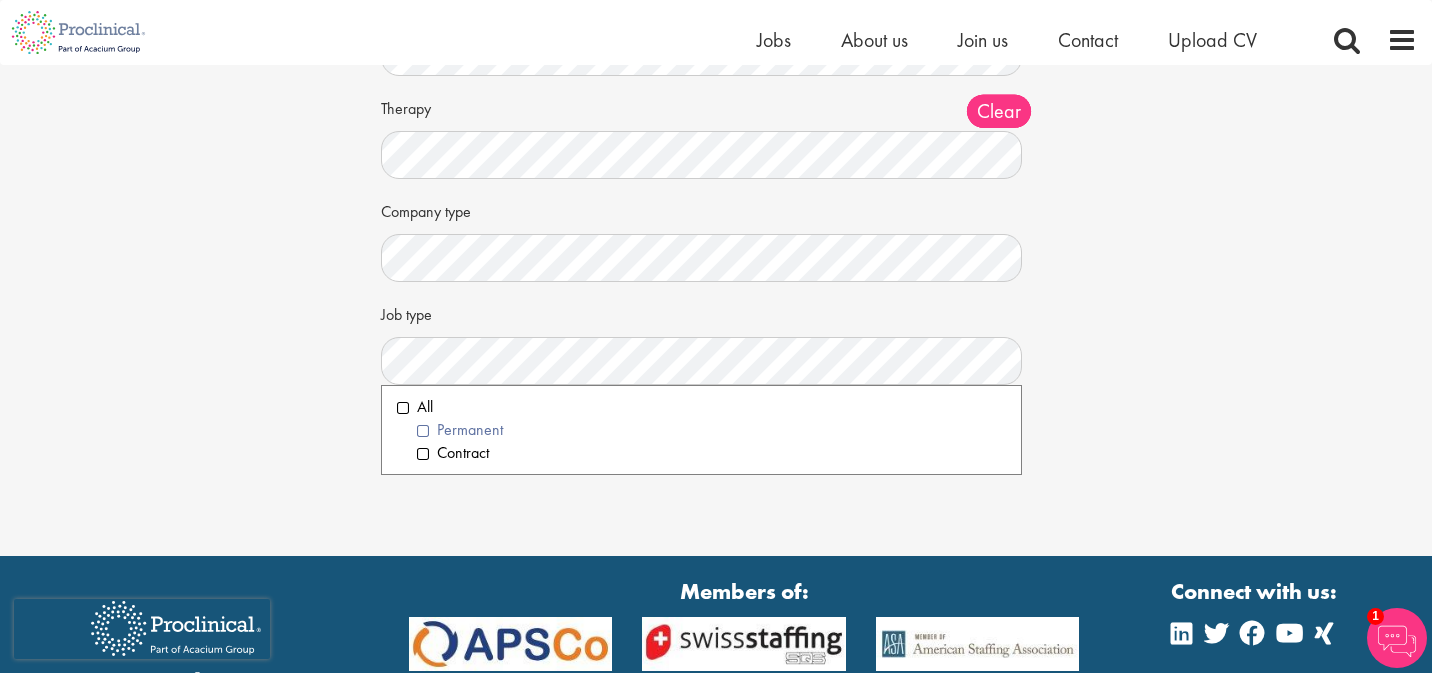 click on "Permanent" at bounding box center (711, 430) 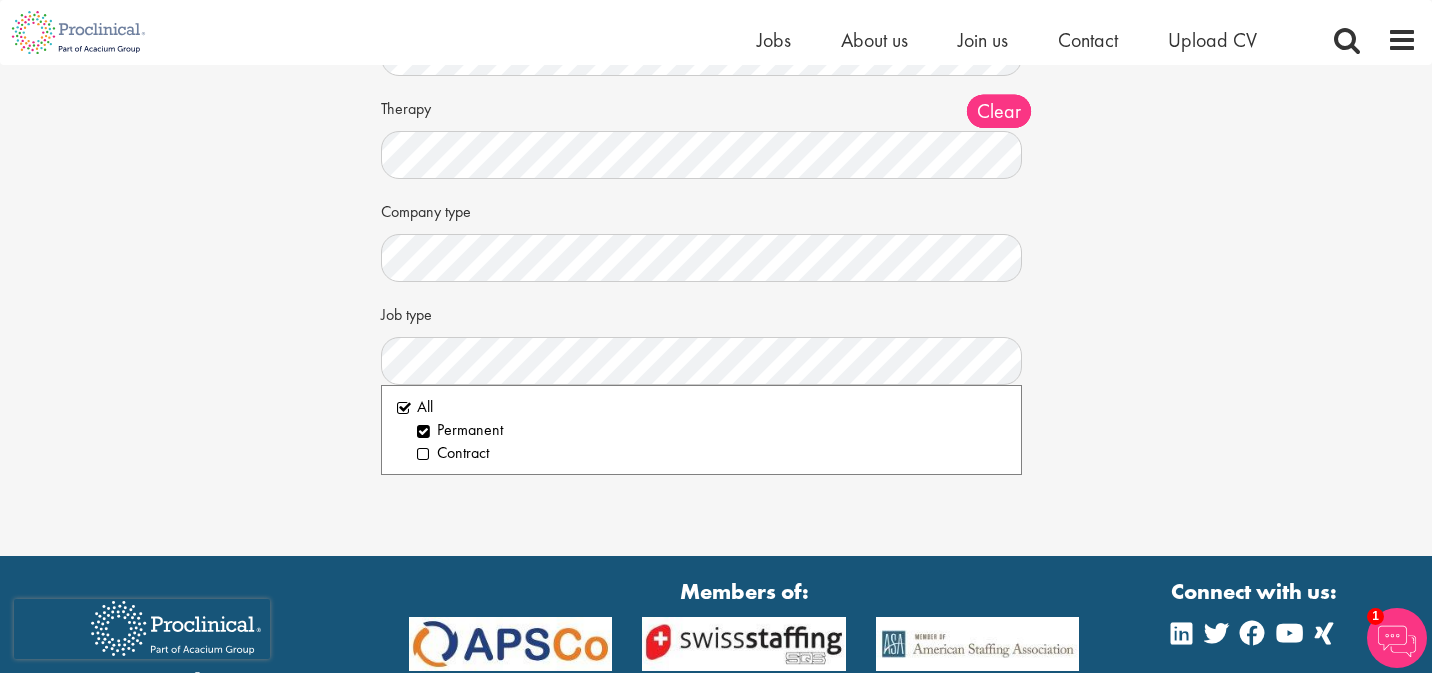 click on "Set up a job alert
Tell us what sort of job you are looking for and we will send matching jobs to your email inbox...
Keywords
Discipline
Clear
All Computer Science Data Science  Recruitment Consultant Biometrics Analysis Statistics Data Management Informatics Programming Business Development Partnering Investments Licensing Acqusition Sales Distribution" at bounding box center (716, 128) 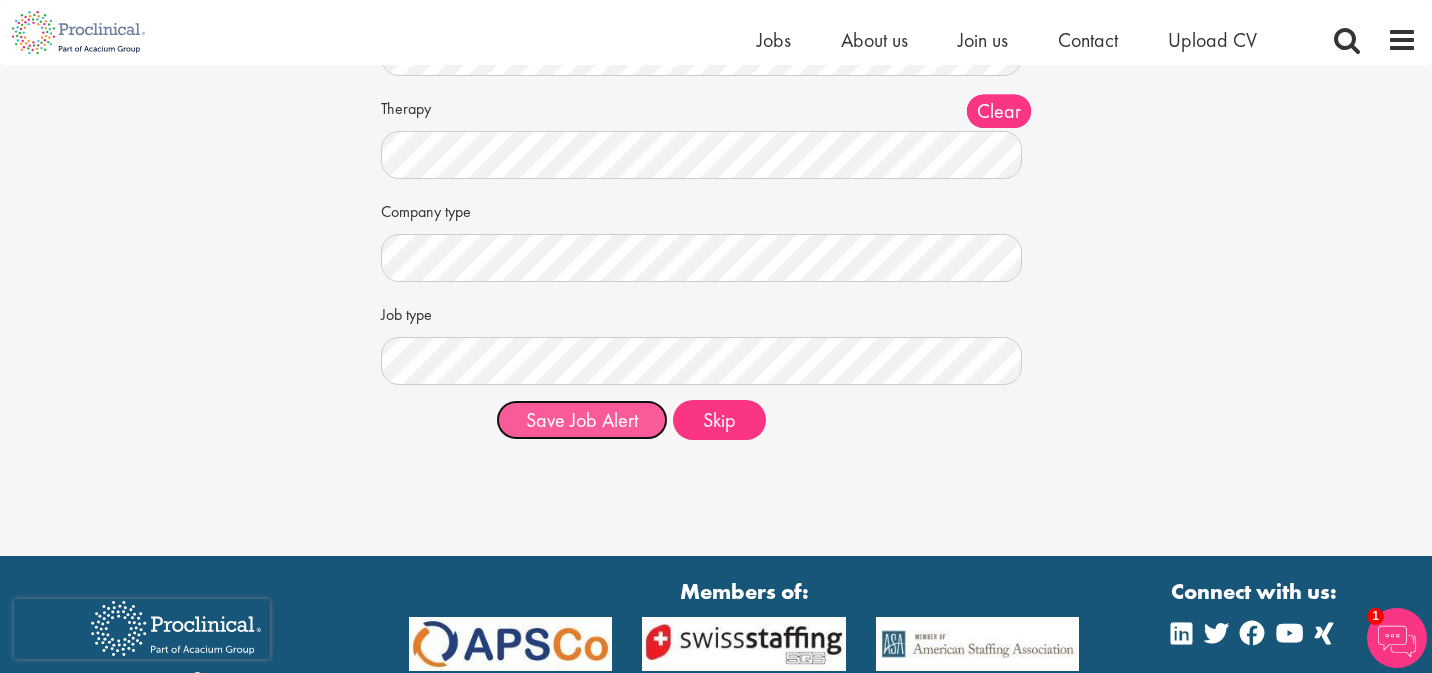 click on "Save Job Alert" at bounding box center [582, 420] 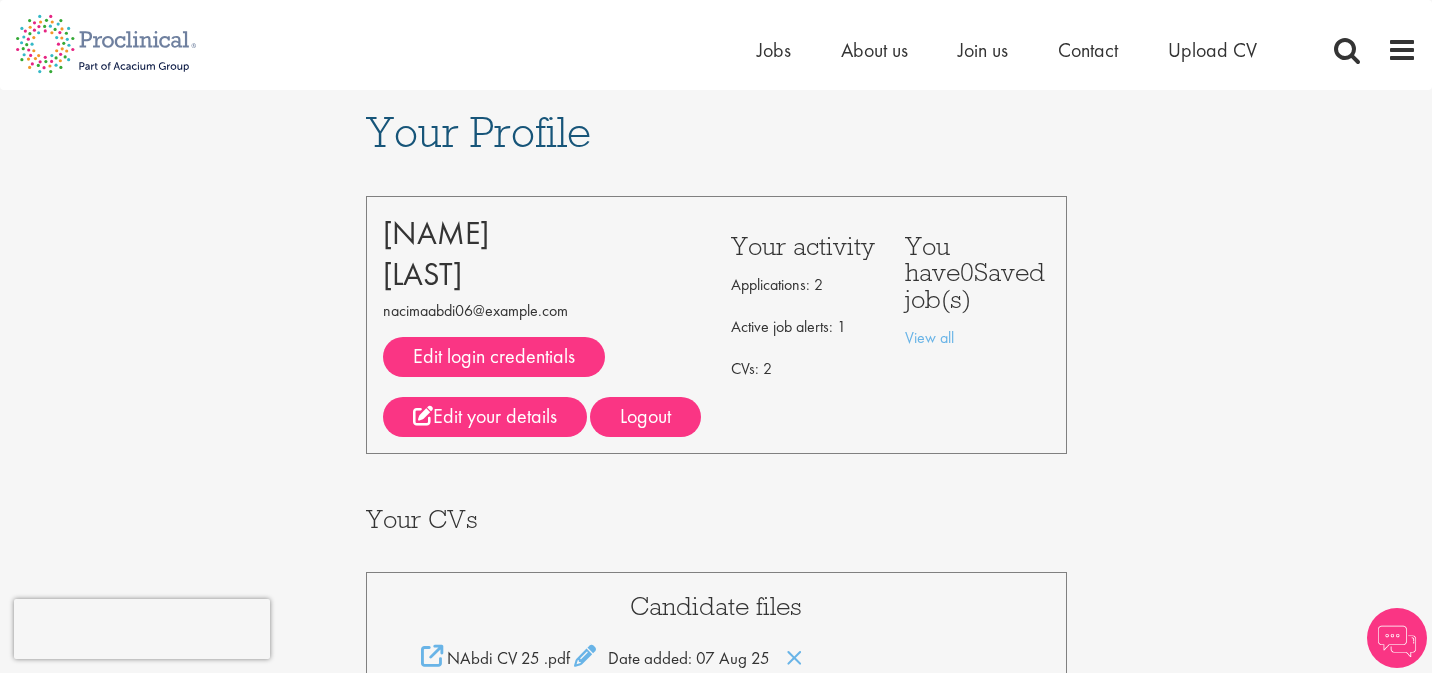 scroll, scrollTop: 0, scrollLeft: 0, axis: both 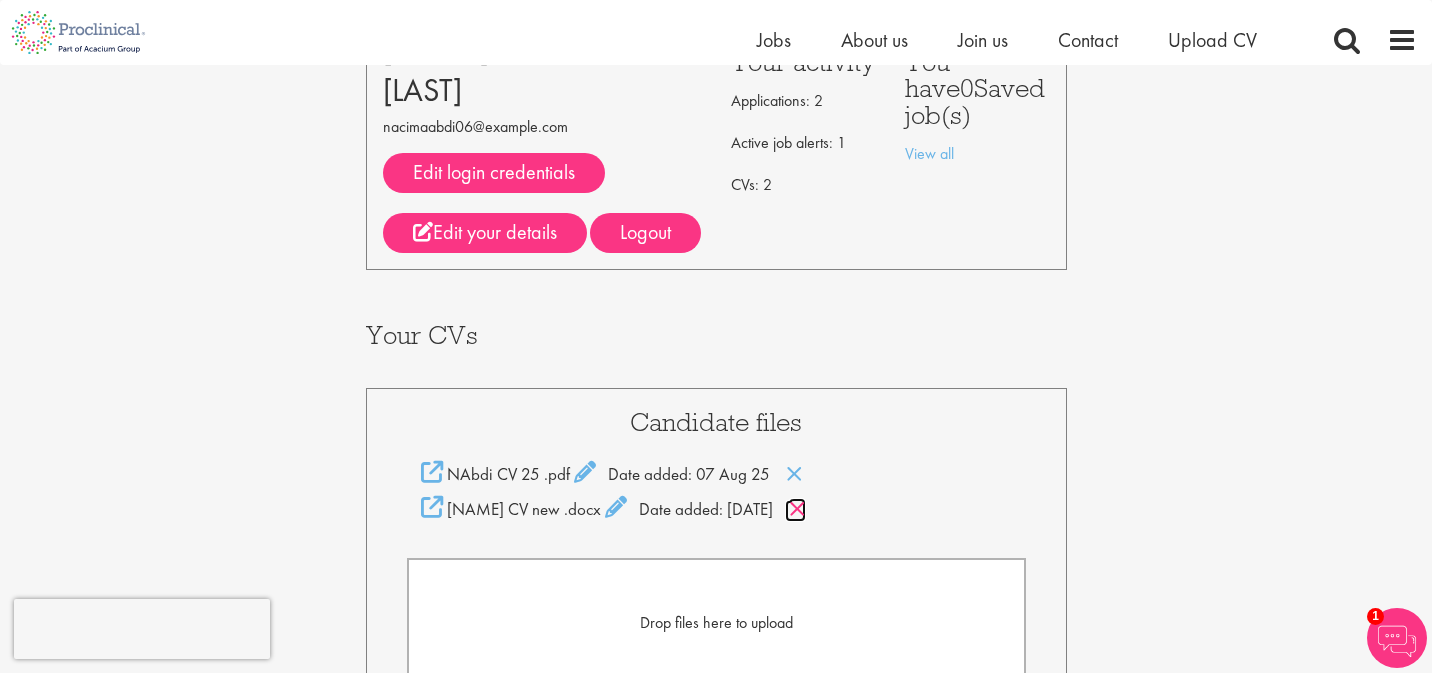 click at bounding box center [797, 509] 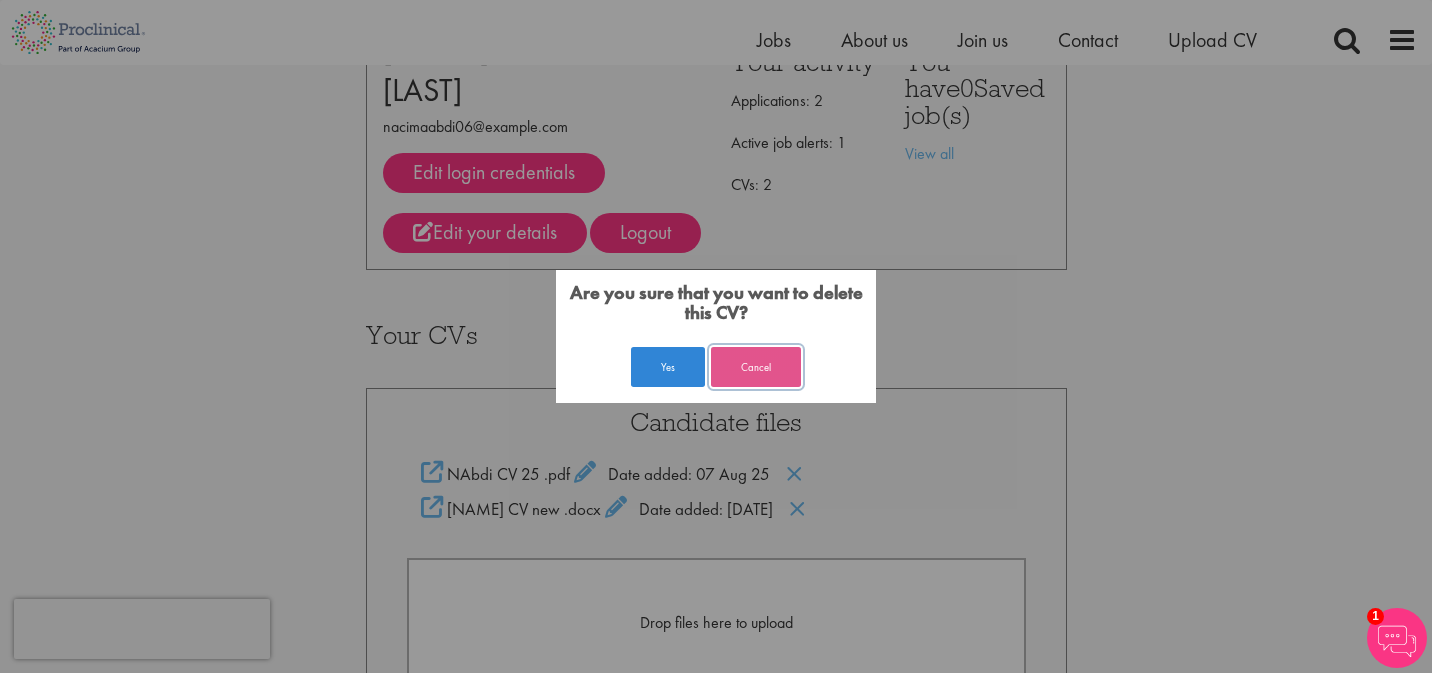 click on "Cancel" at bounding box center [756, 367] 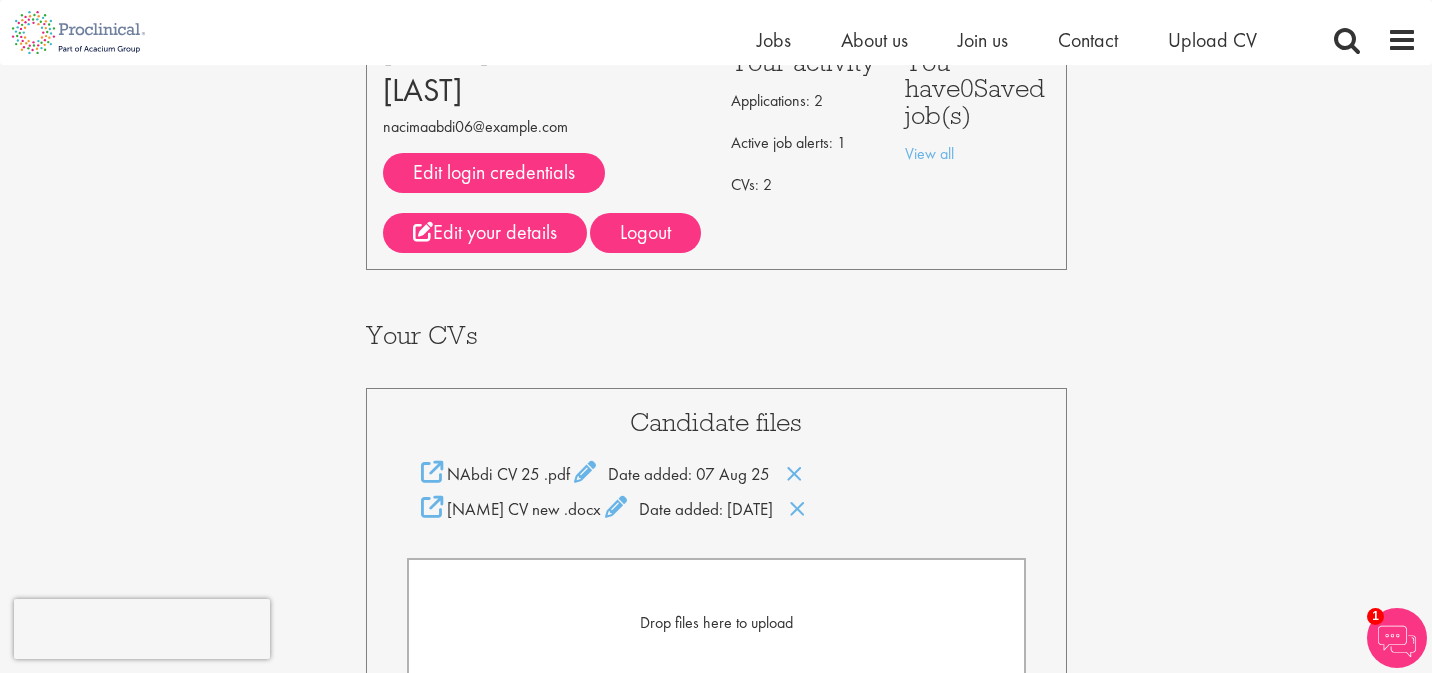 click on "Nacimo Abdi CV new" at bounding box center [503, 509] 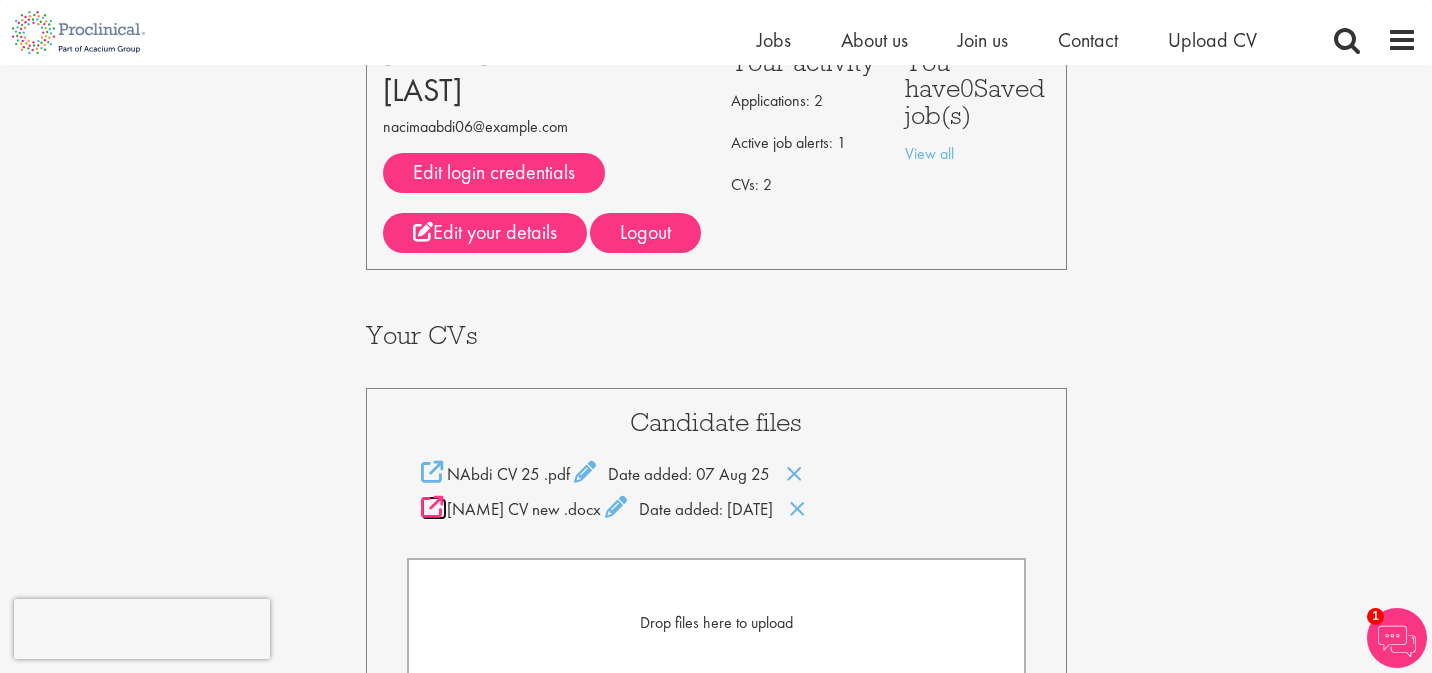 click at bounding box center [432, 507] 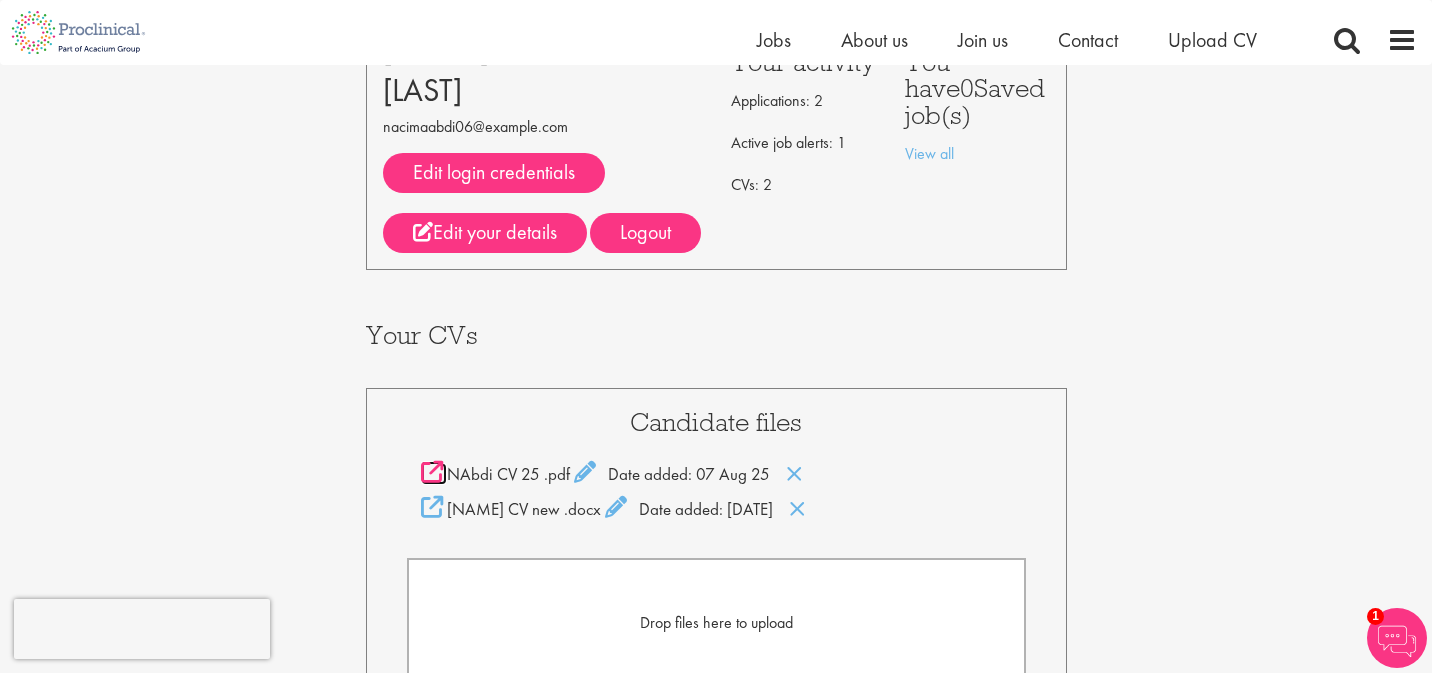 click at bounding box center [432, 472] 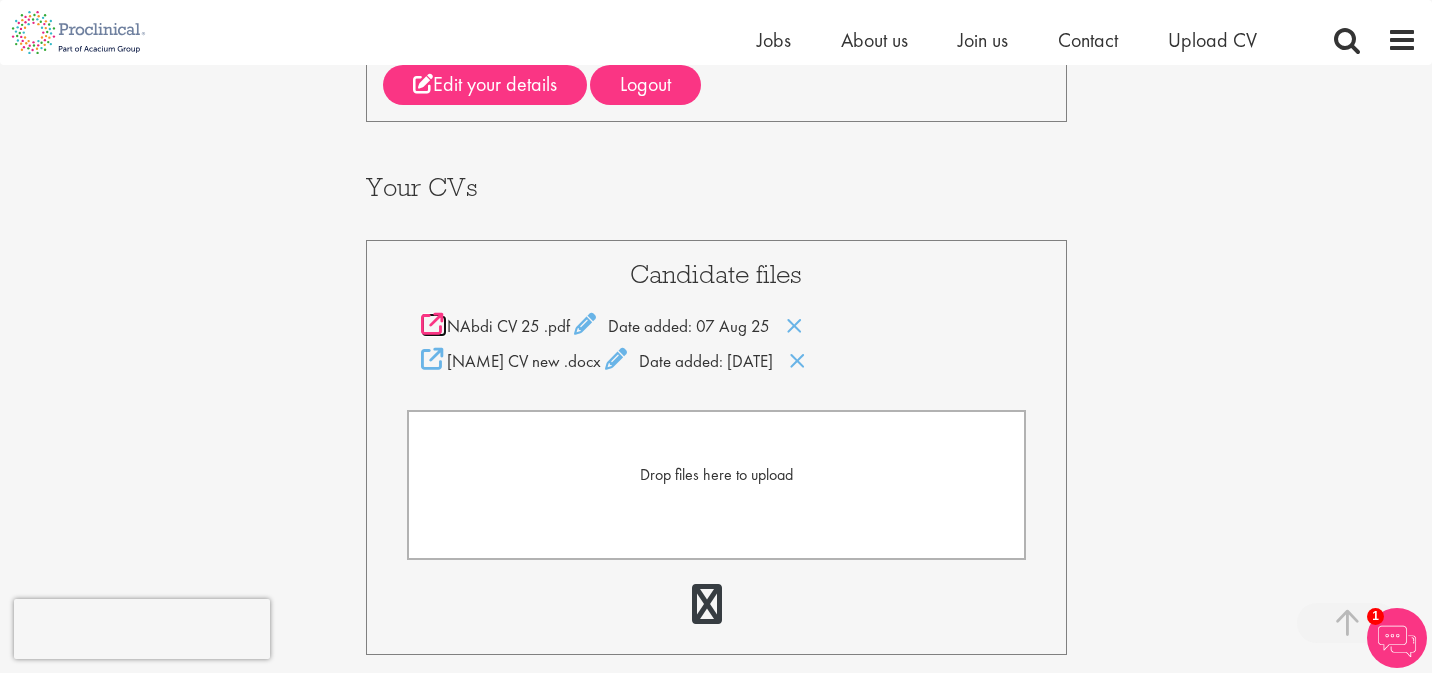 scroll, scrollTop: 311, scrollLeft: 0, axis: vertical 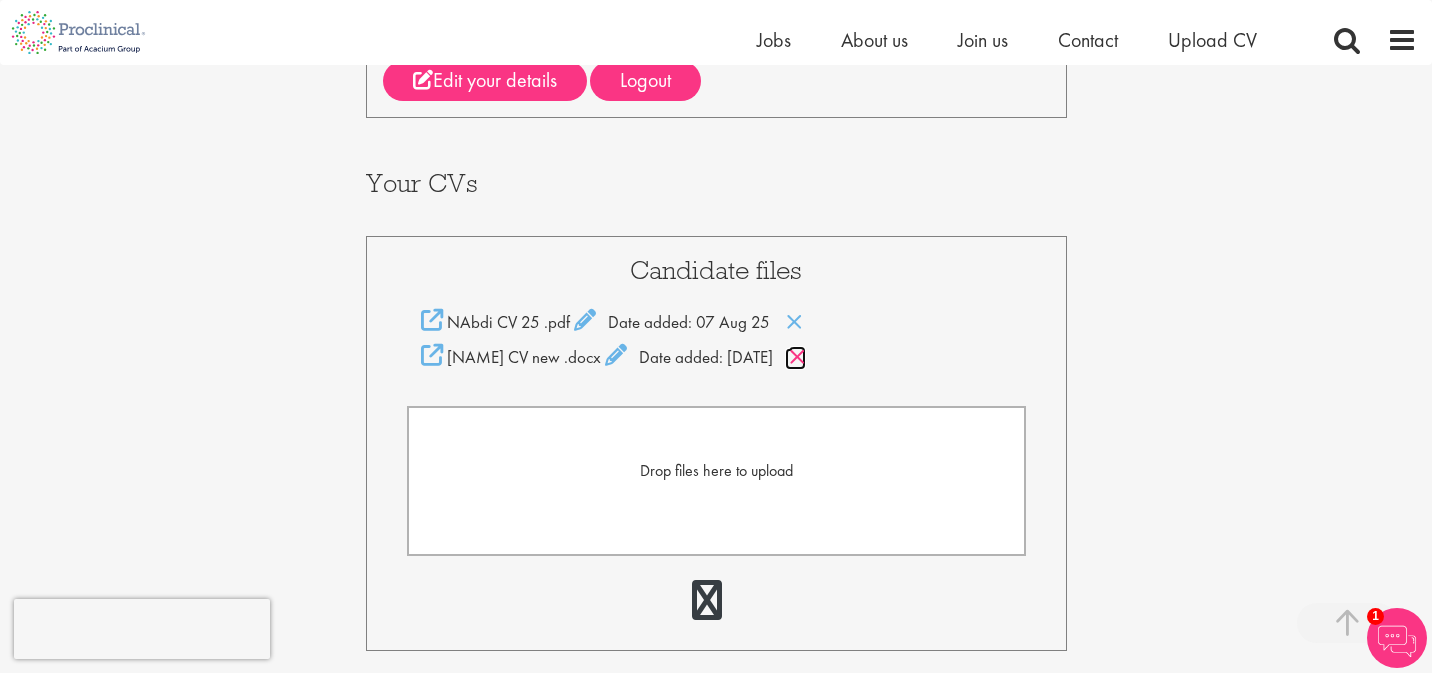 click at bounding box center [797, 357] 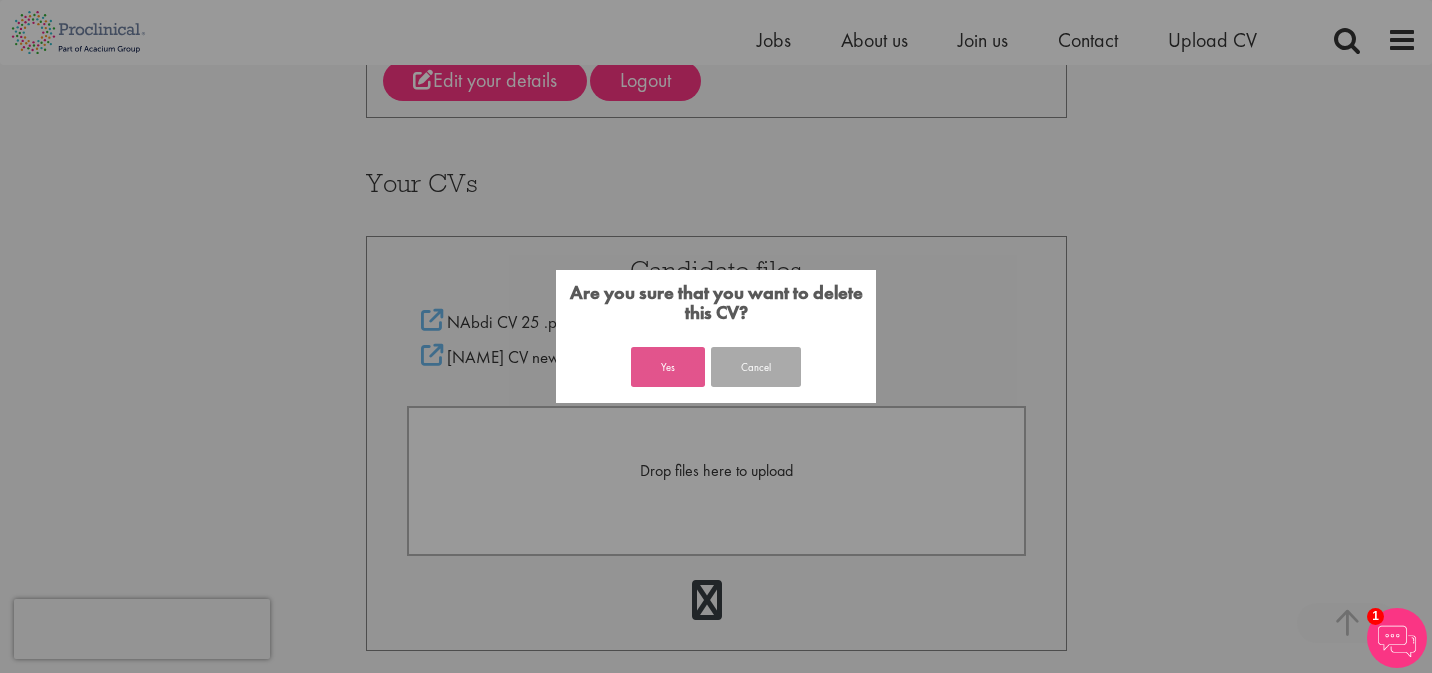 click on "Yes" at bounding box center [668, 367] 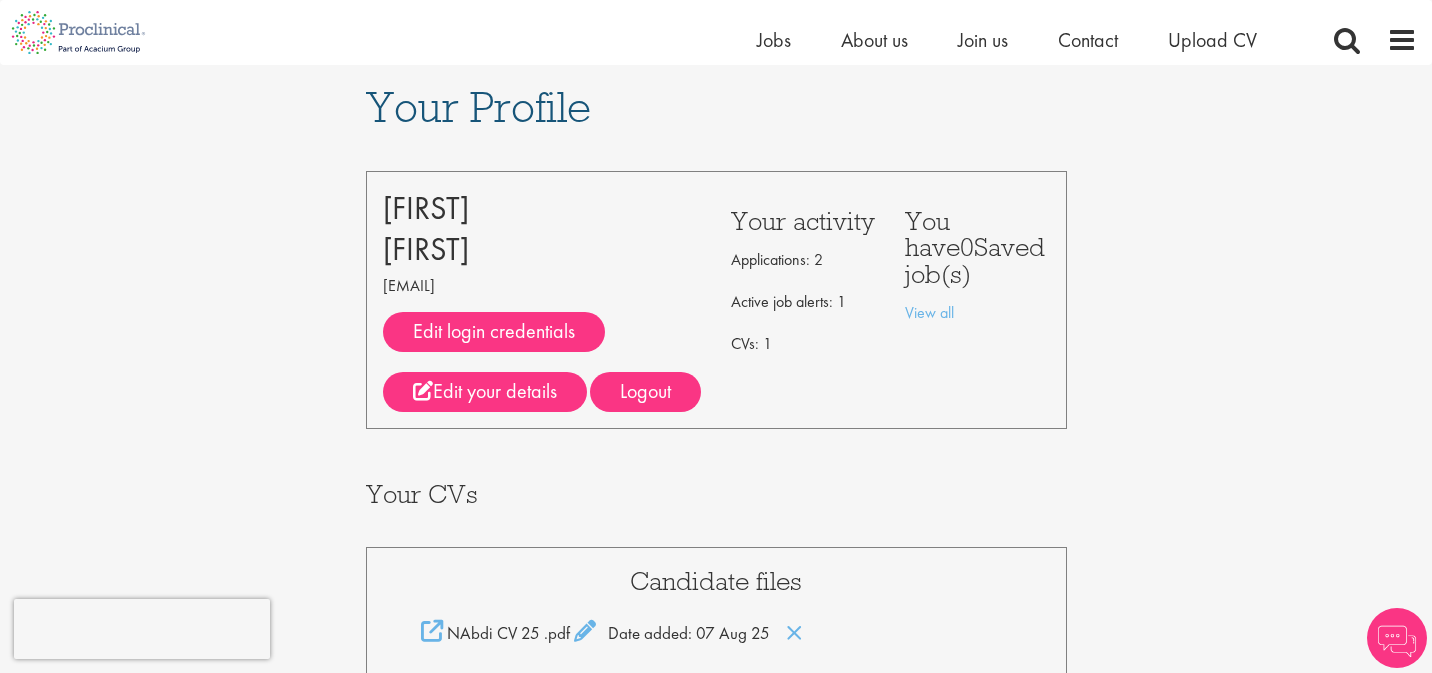 scroll, scrollTop: 336, scrollLeft: 0, axis: vertical 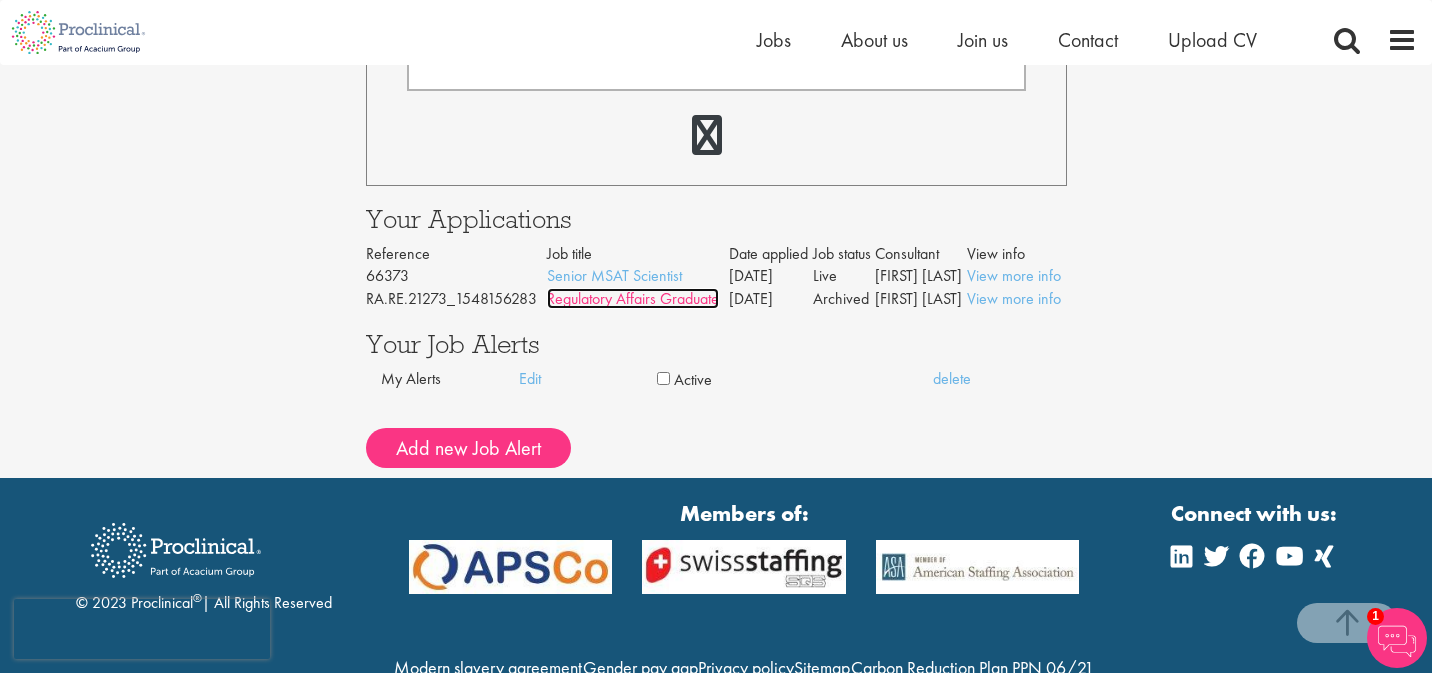 click on "Regulatory Affairs Graduate" at bounding box center (633, 298) 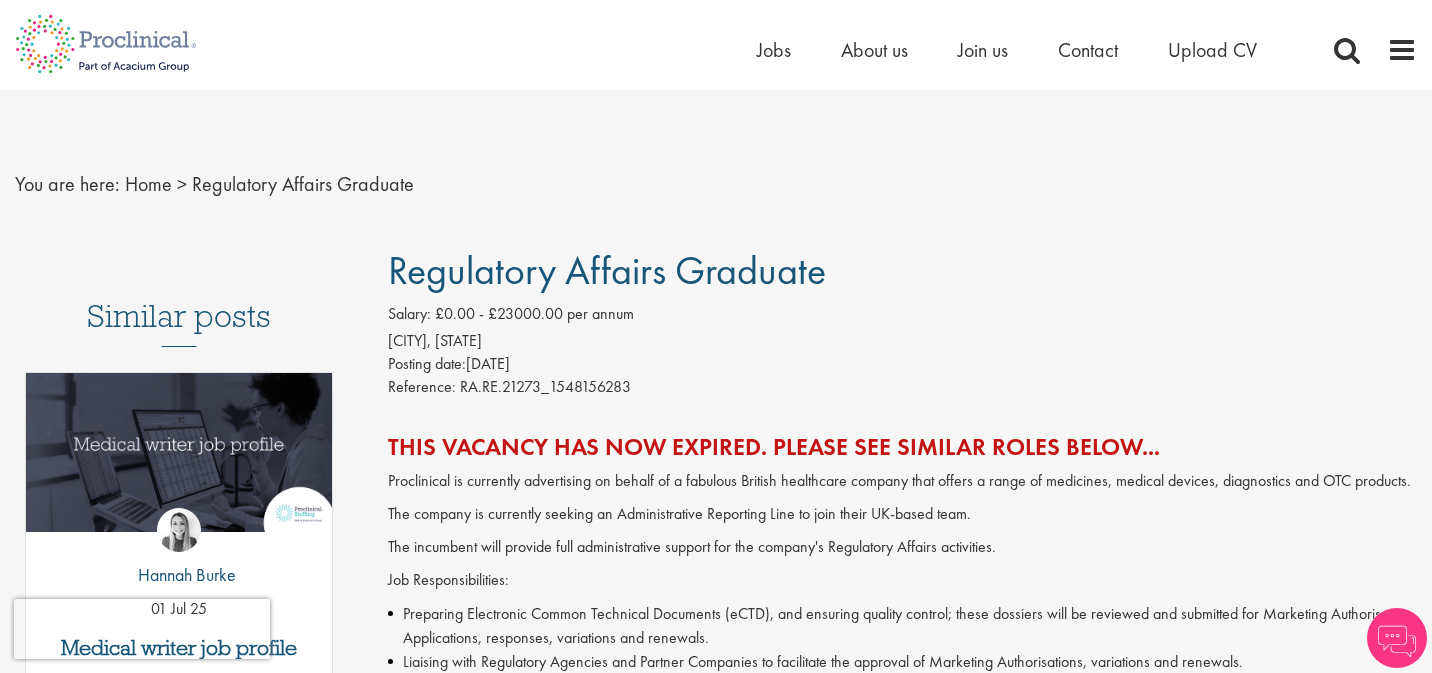 scroll, scrollTop: 51, scrollLeft: 0, axis: vertical 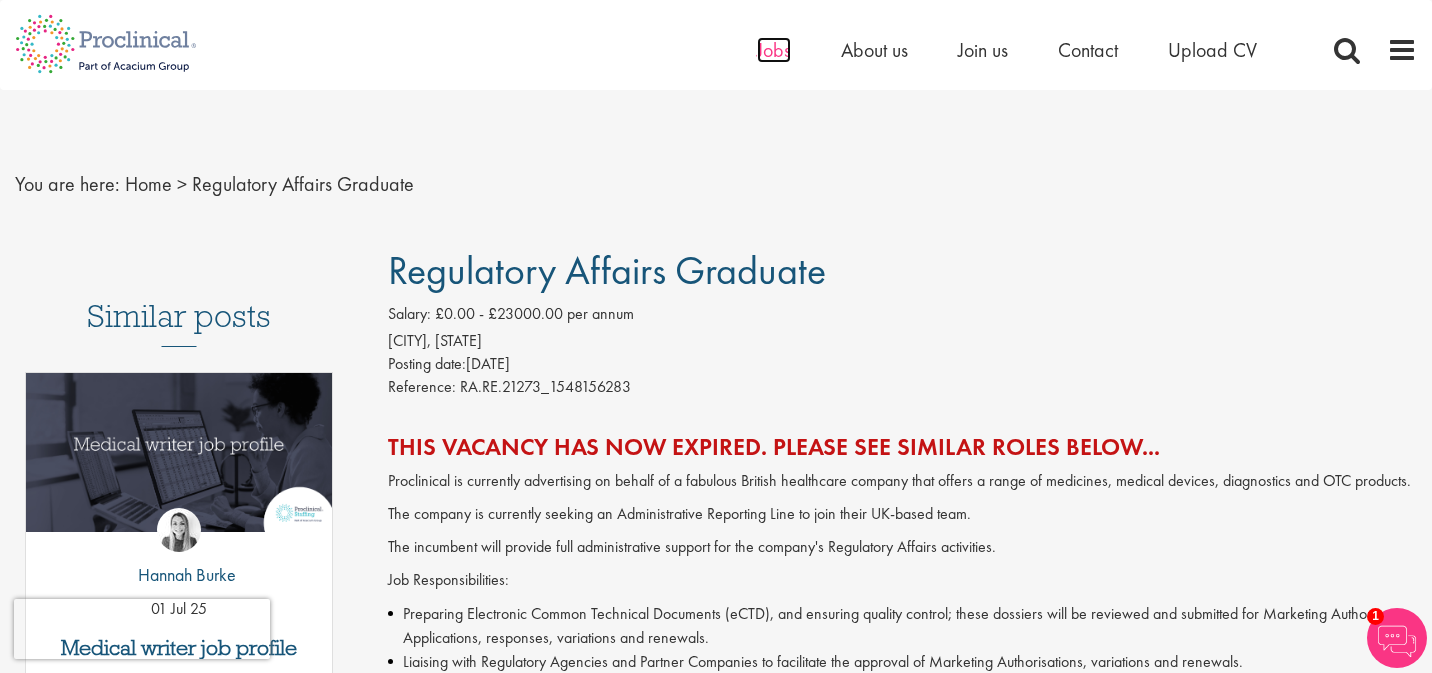 click on "Jobs" at bounding box center [774, 50] 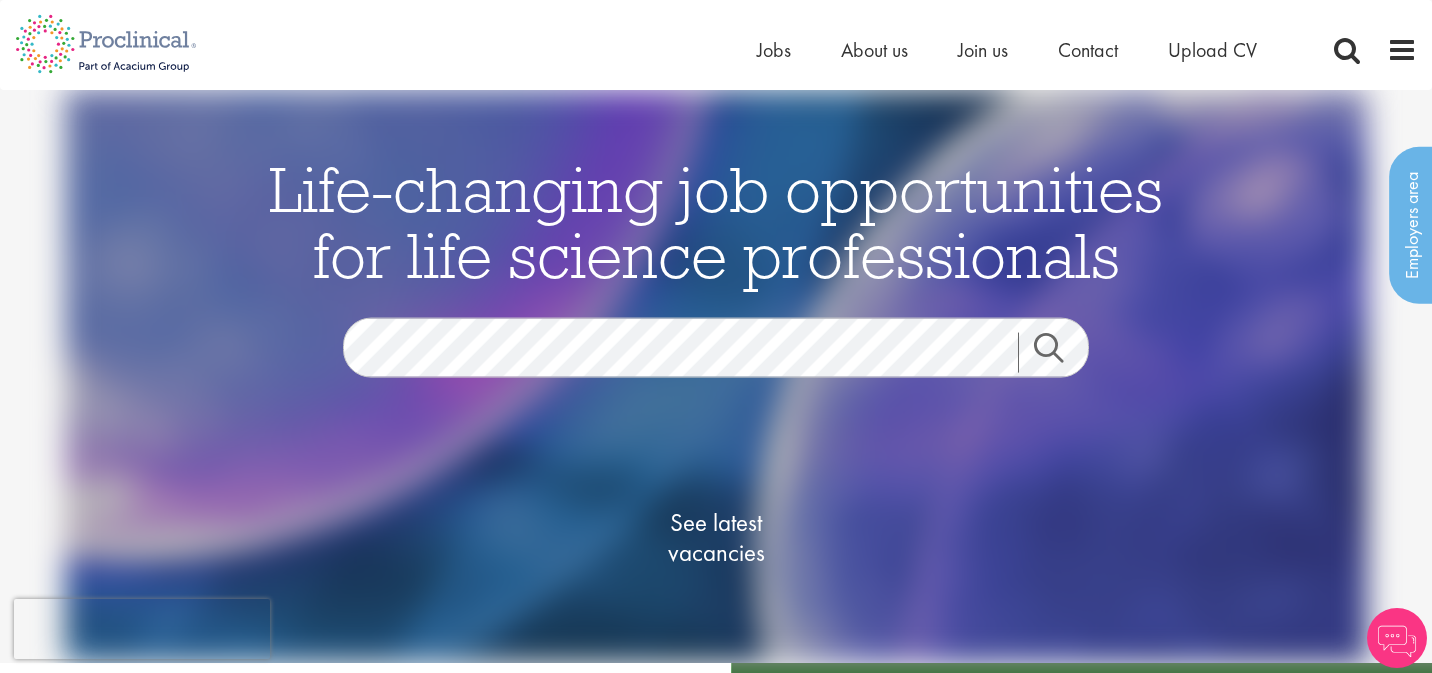 scroll, scrollTop: 0, scrollLeft: 0, axis: both 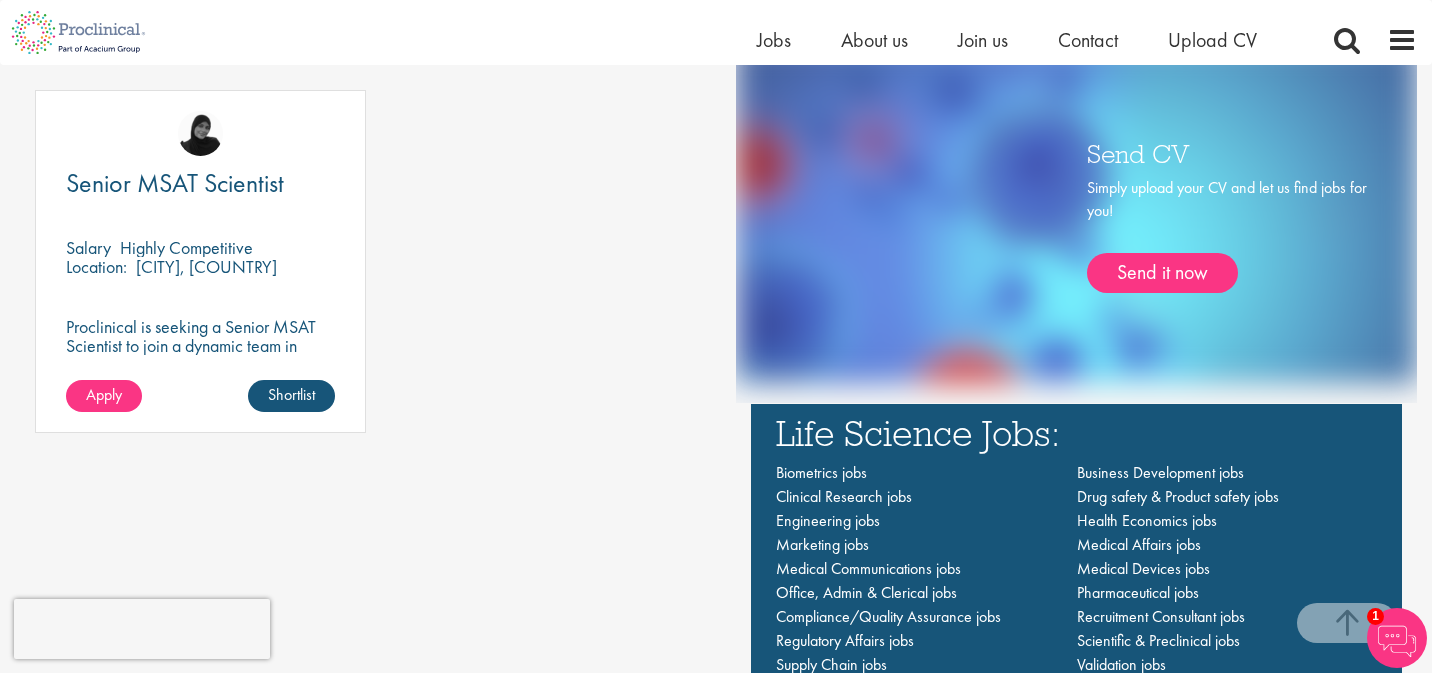 click on "Senior MSAT Scientist
Salary
Highly Competitive
Location:
Surrey, England
Proclinical is seeking a Senior MSAT Scientist to join a dynamic team in Surrey, UK.
Ruhee Saleh
Shortlist" at bounding box center [200, 261] 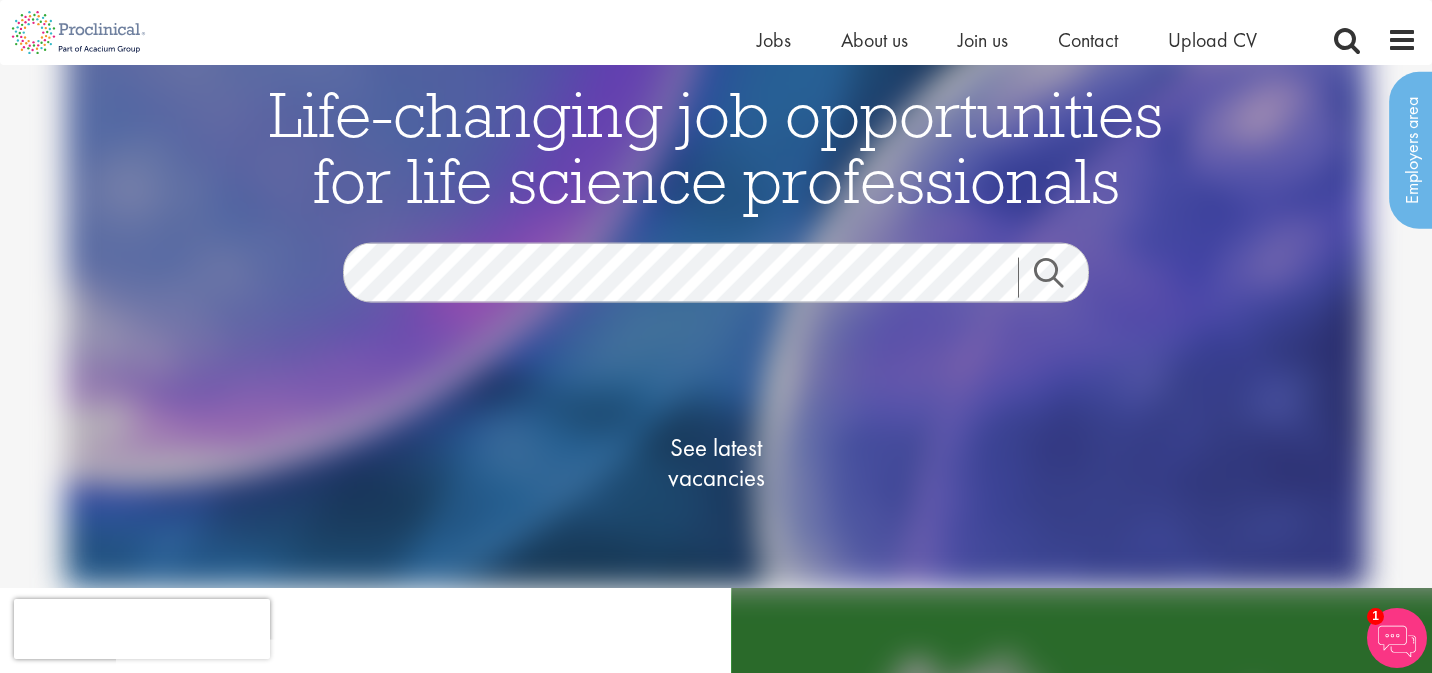 scroll, scrollTop: 0, scrollLeft: 0, axis: both 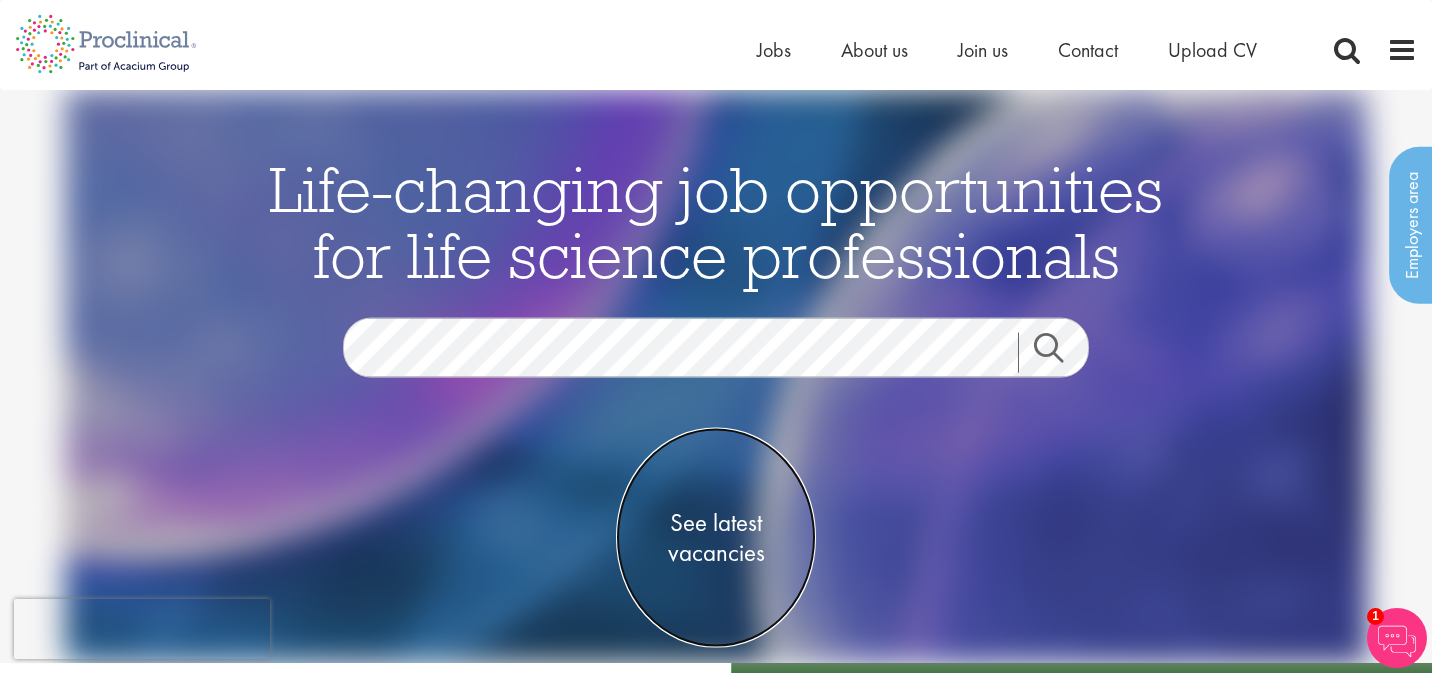 click on "See latest  vacancies" at bounding box center [716, 538] 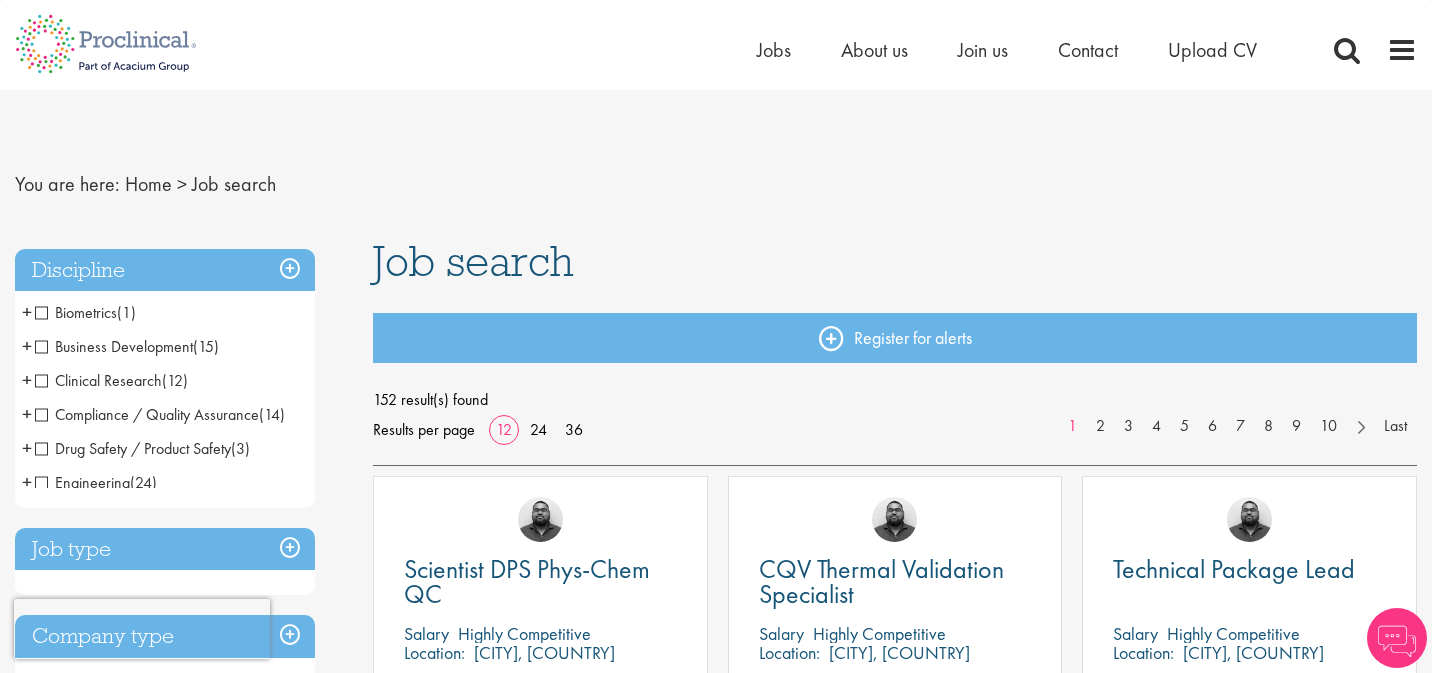 scroll, scrollTop: 0, scrollLeft: 0, axis: both 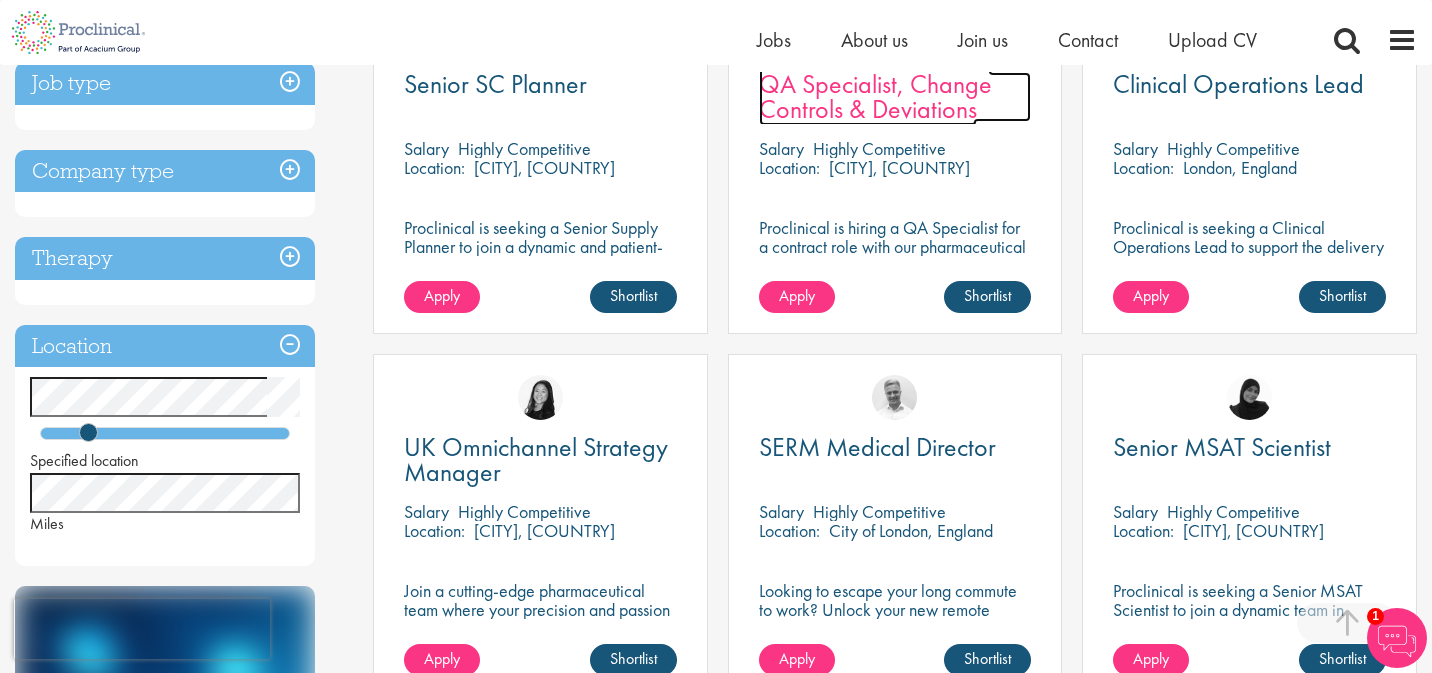 click on "QA Specialist, Change Controls & Deviations" at bounding box center (875, 96) 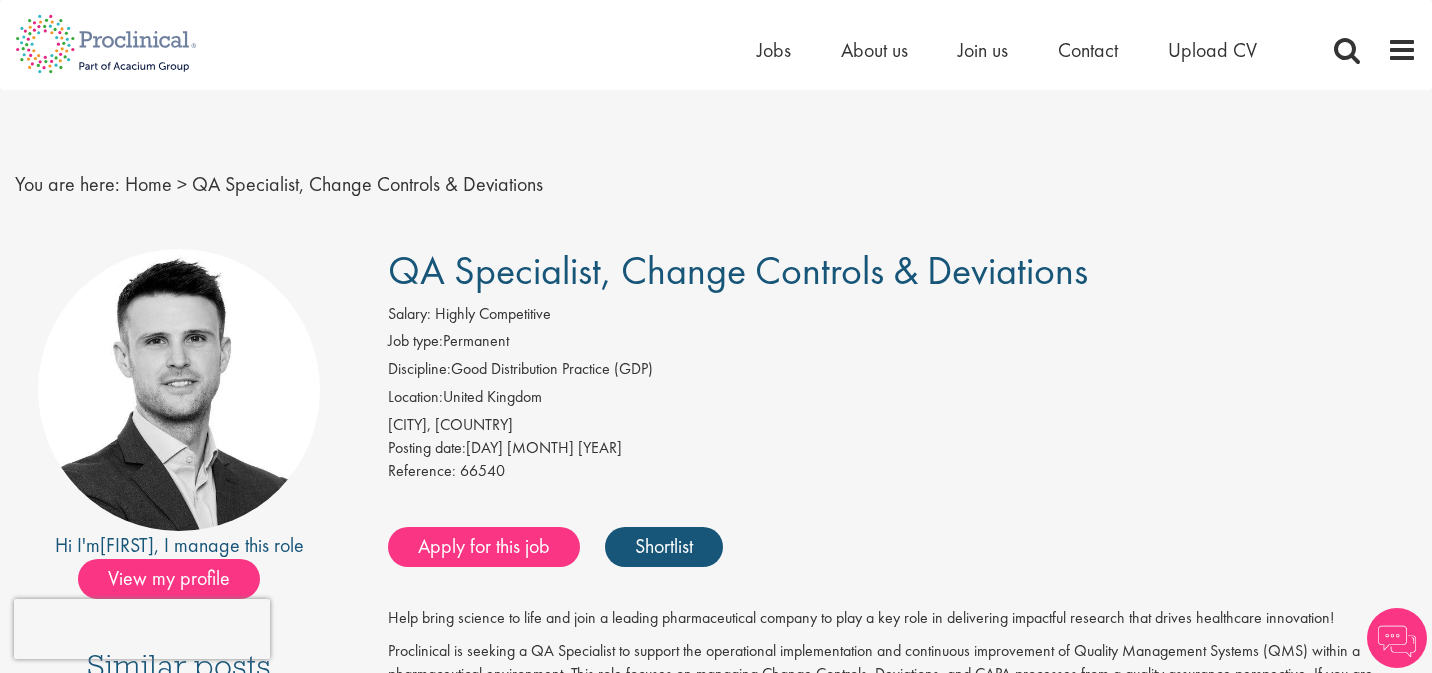 scroll, scrollTop: 0, scrollLeft: 0, axis: both 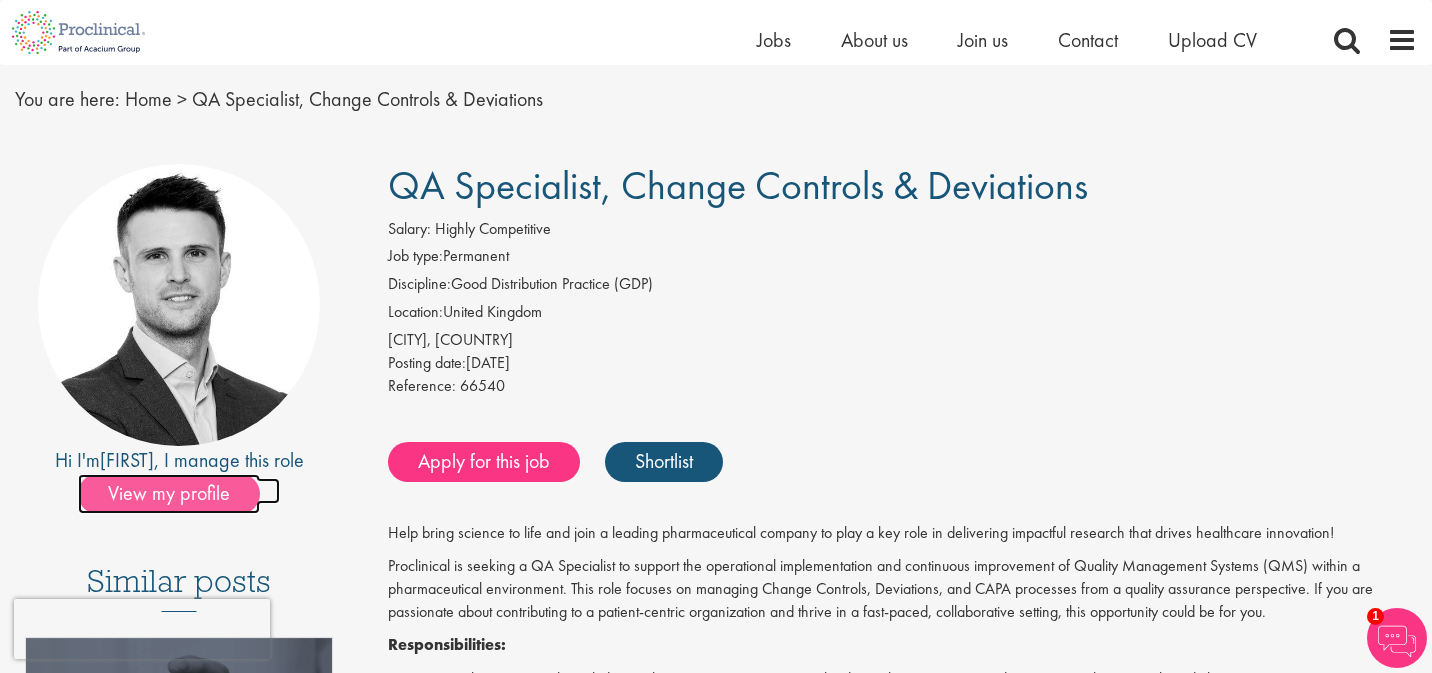 click on "View my profile" at bounding box center [169, 494] 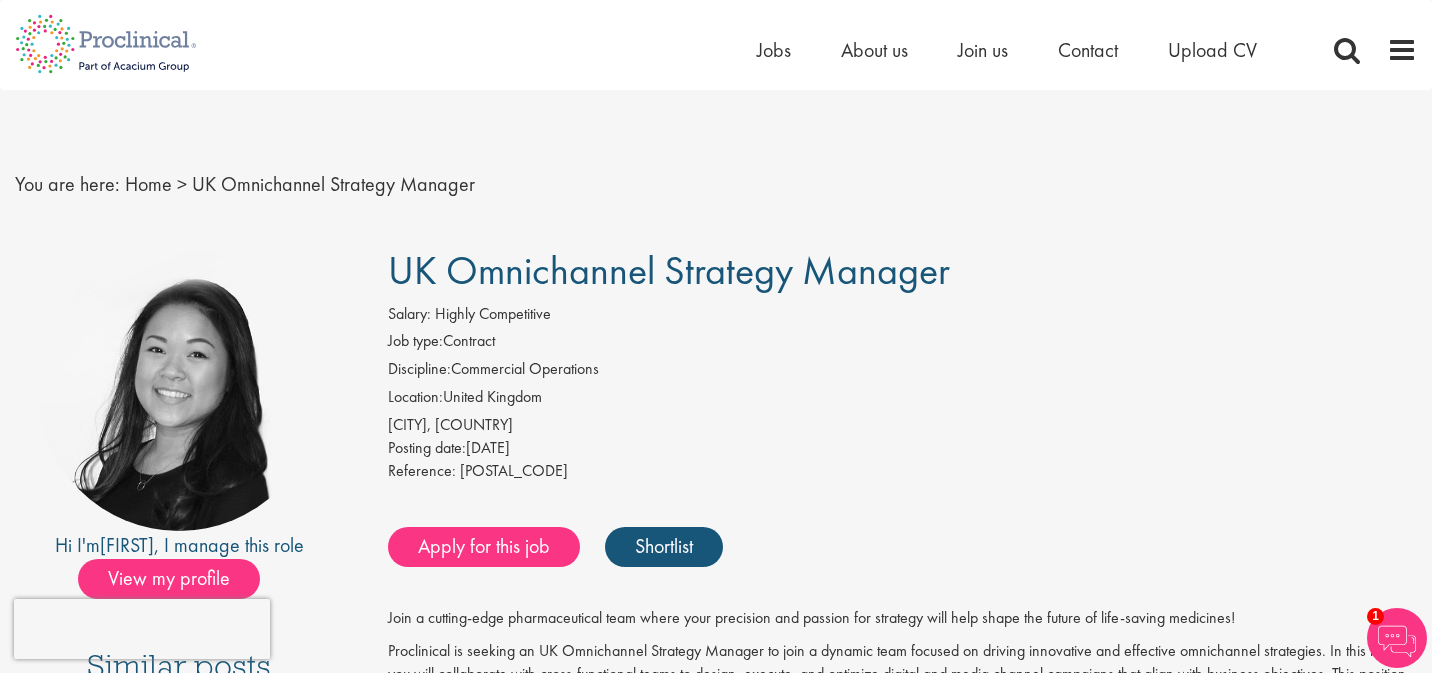 scroll, scrollTop: 0, scrollLeft: 0, axis: both 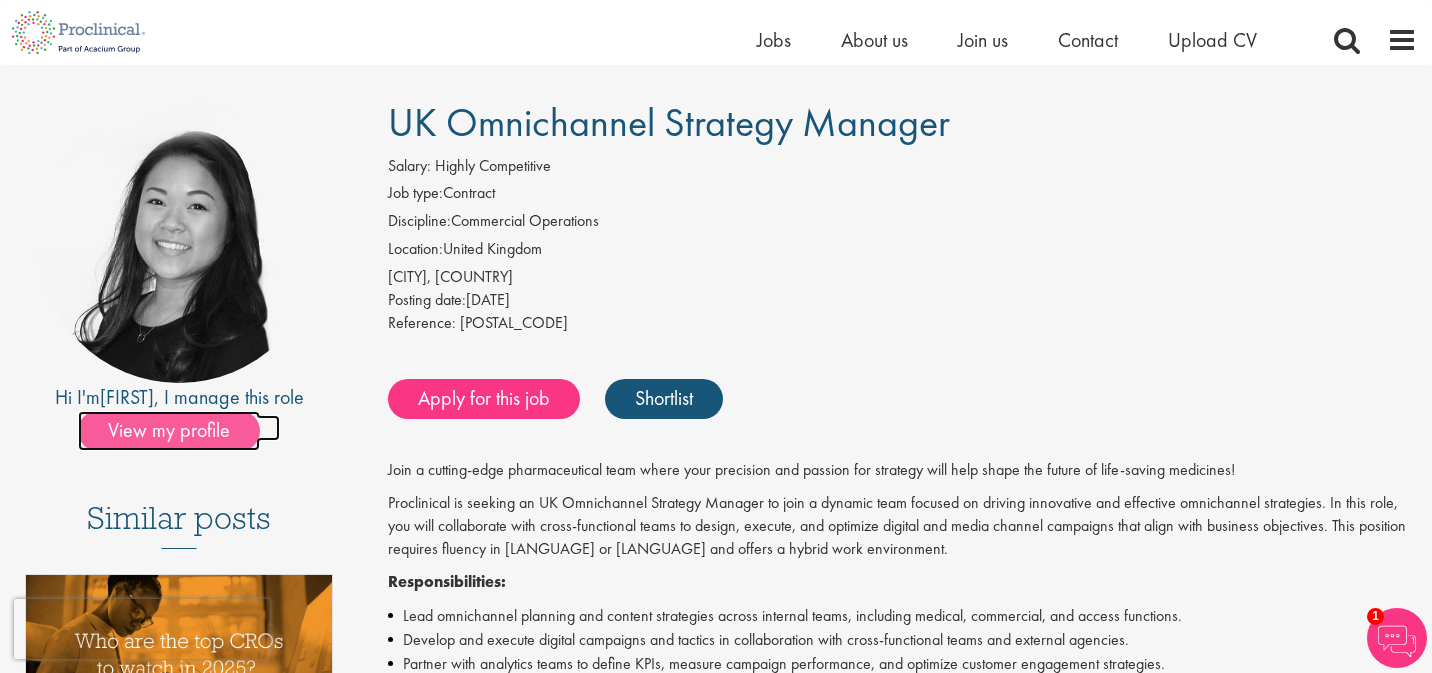 click on "View my profile" at bounding box center [169, 431] 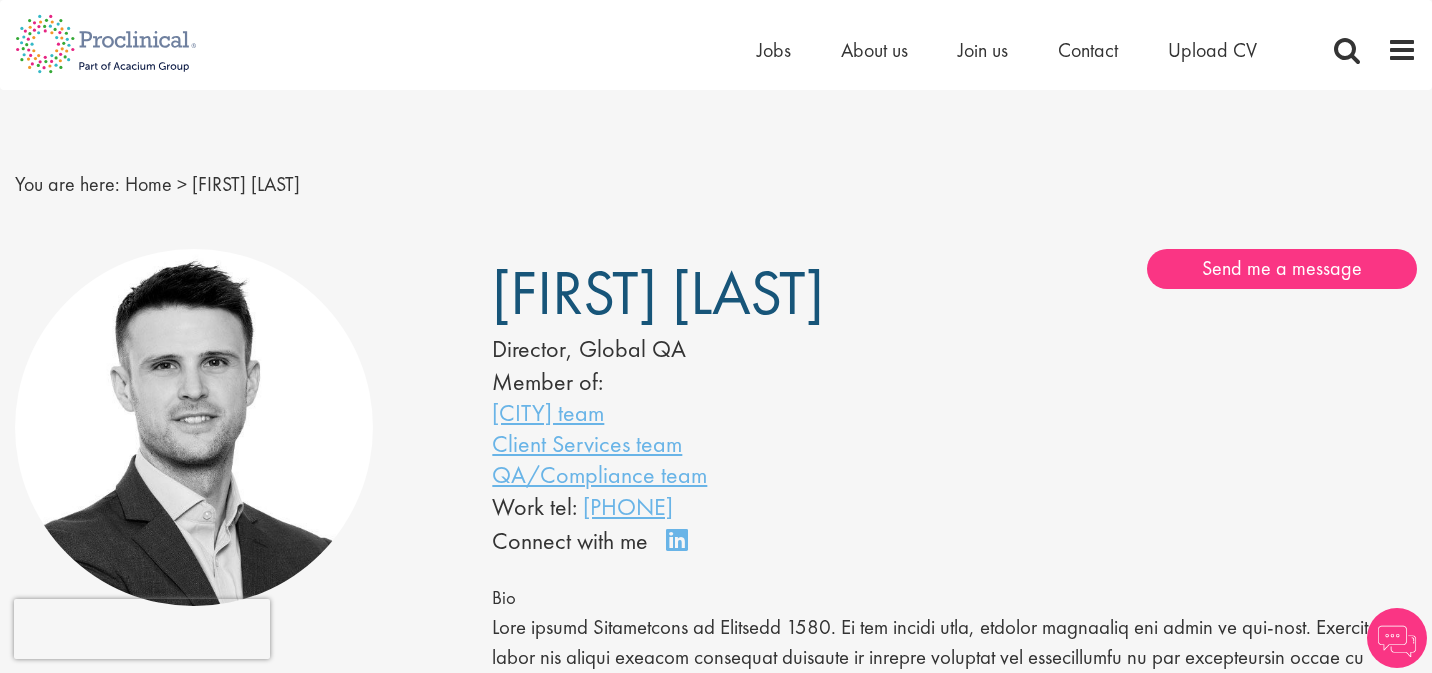 scroll, scrollTop: 0, scrollLeft: 0, axis: both 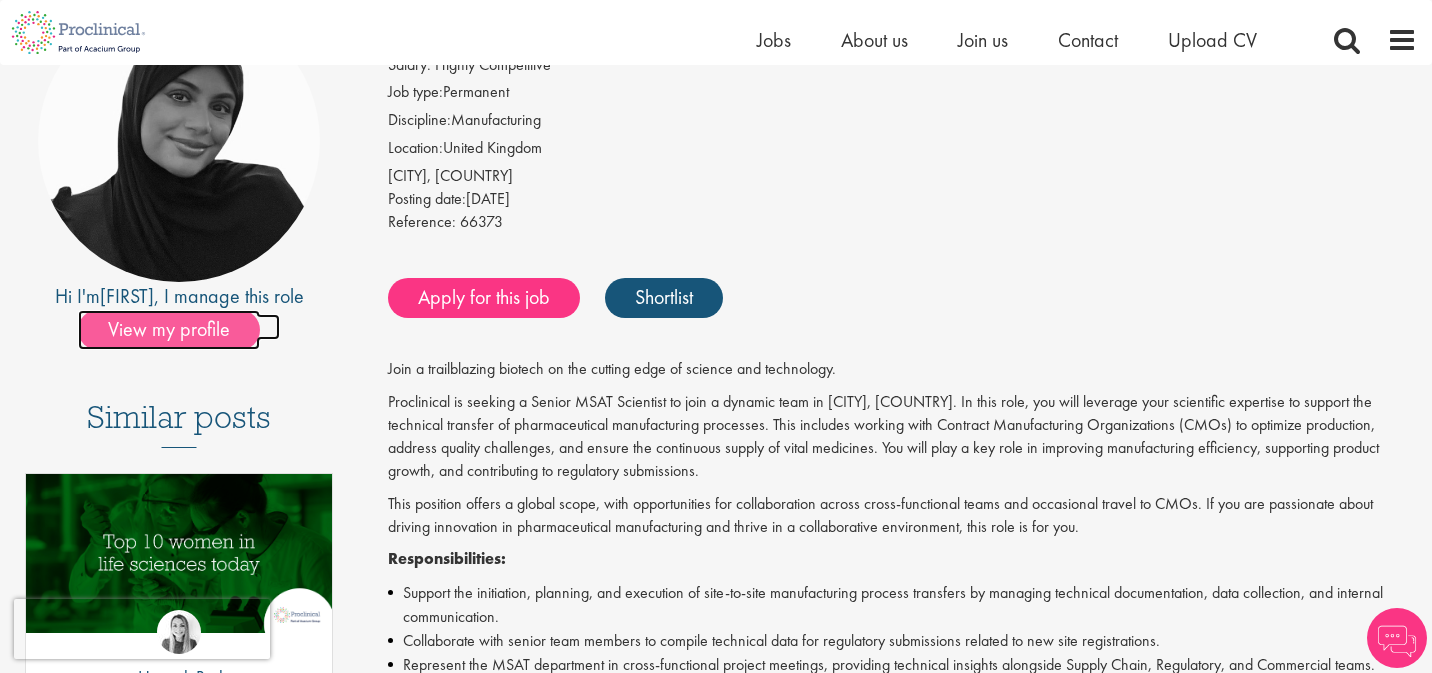 click on "View my profile" at bounding box center (169, 330) 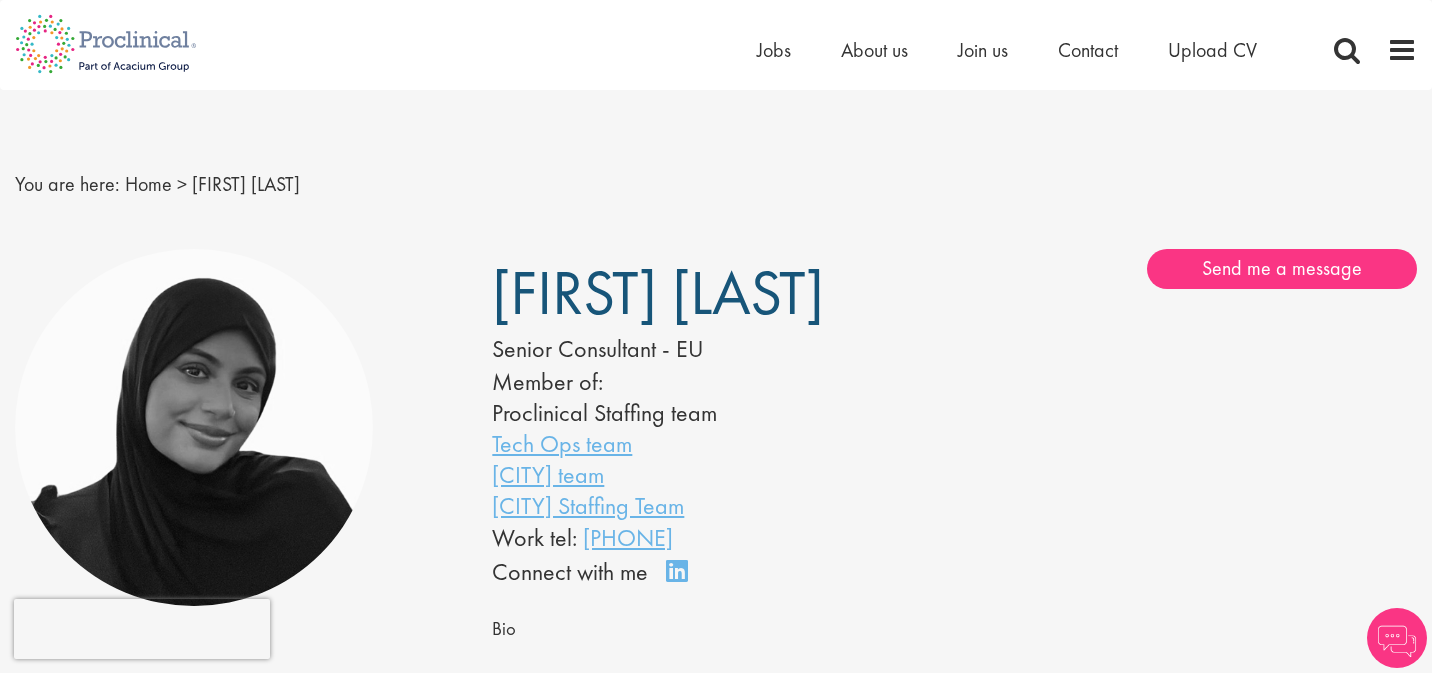 scroll, scrollTop: 0, scrollLeft: 0, axis: both 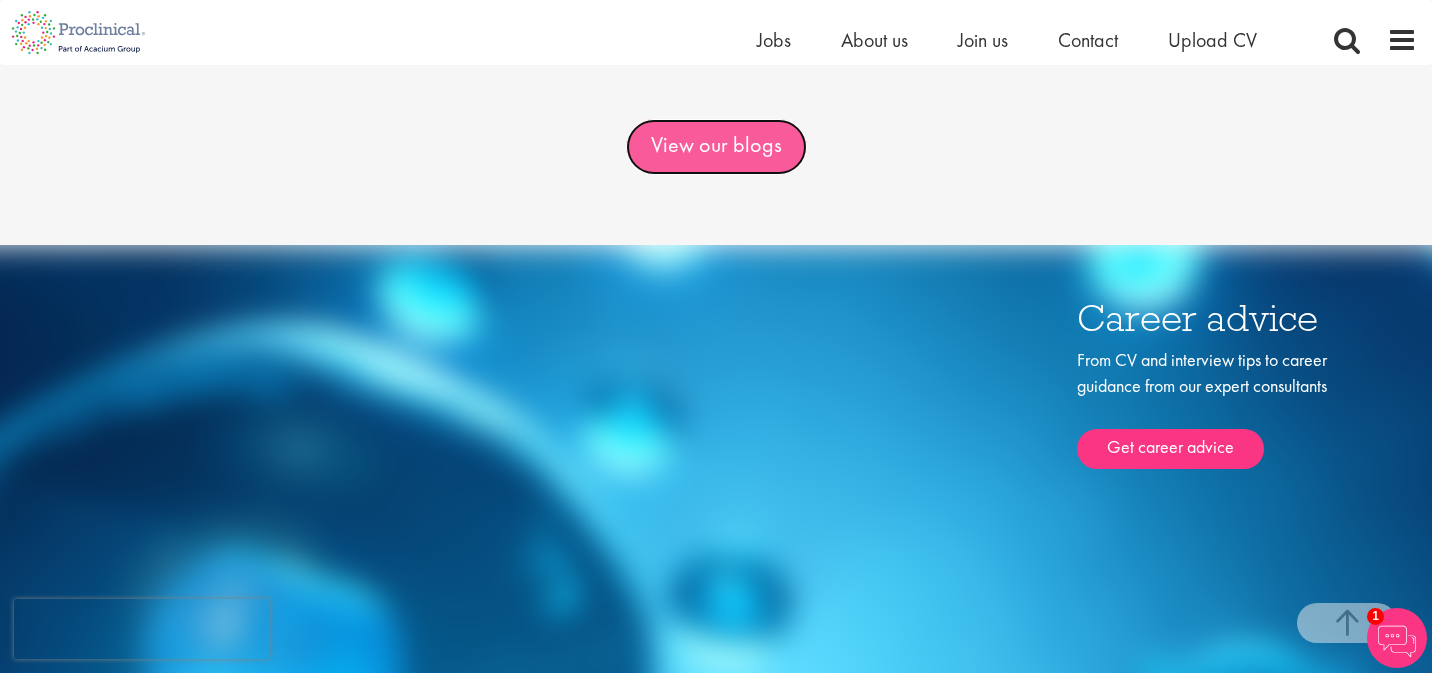click on "View our blogs" at bounding box center (716, 147) 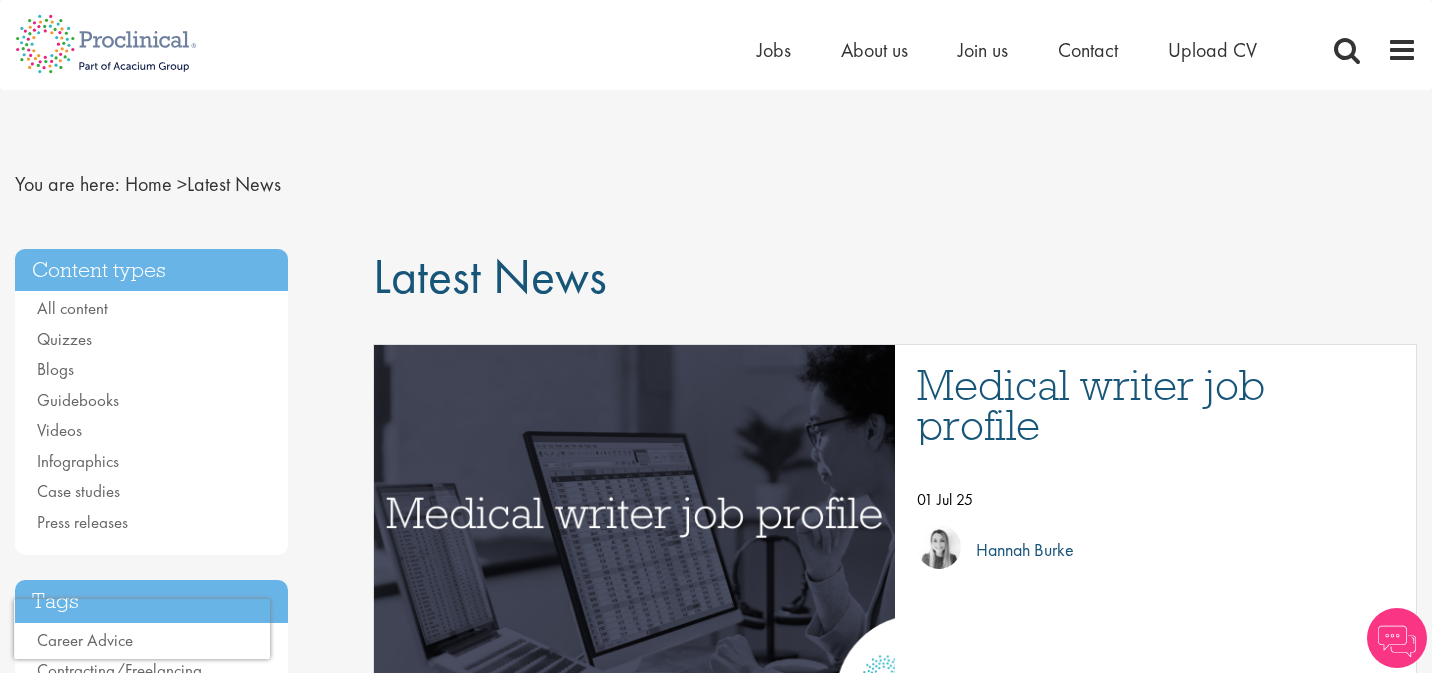 scroll, scrollTop: 0, scrollLeft: 0, axis: both 